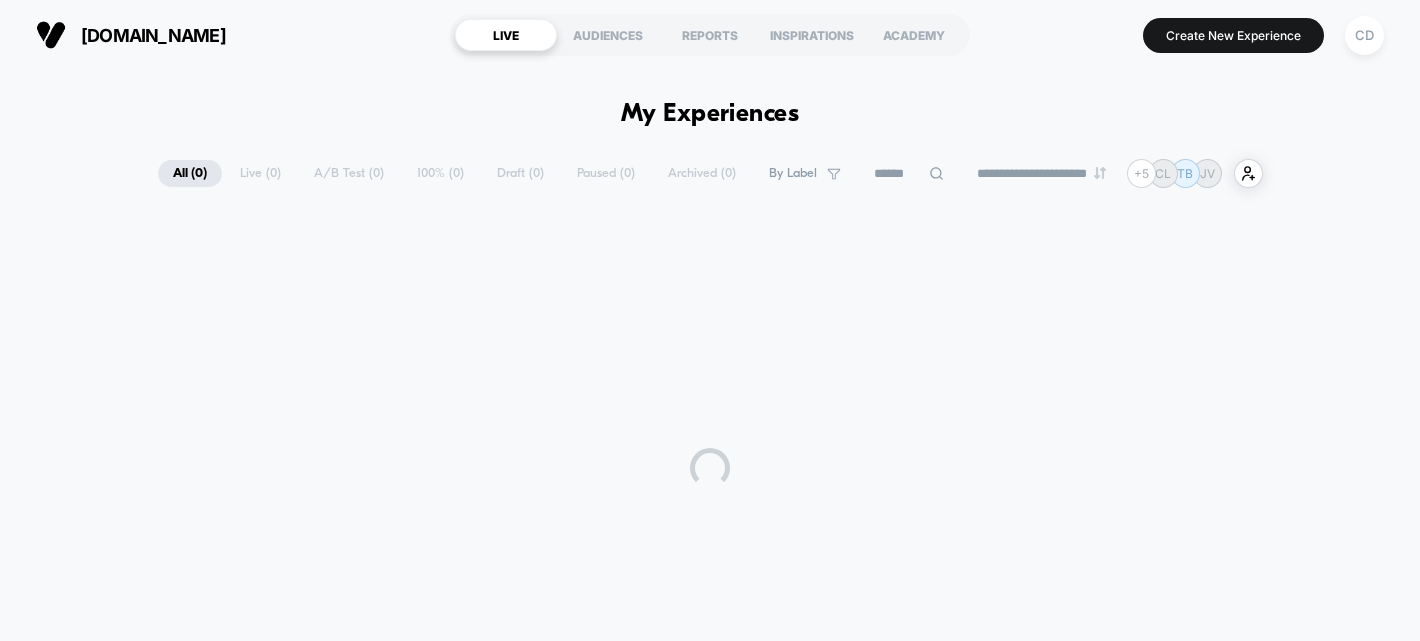 scroll, scrollTop: 0, scrollLeft: 0, axis: both 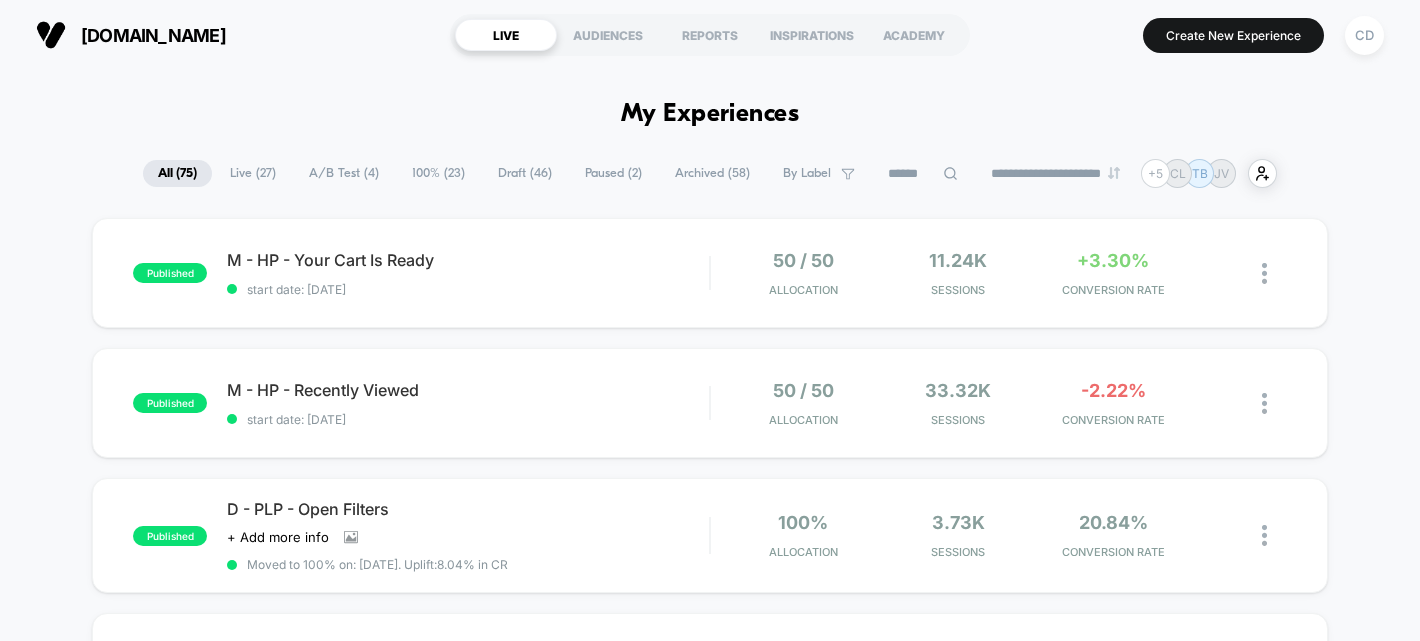 click on "A/B Test ( 4 )" at bounding box center [344, 173] 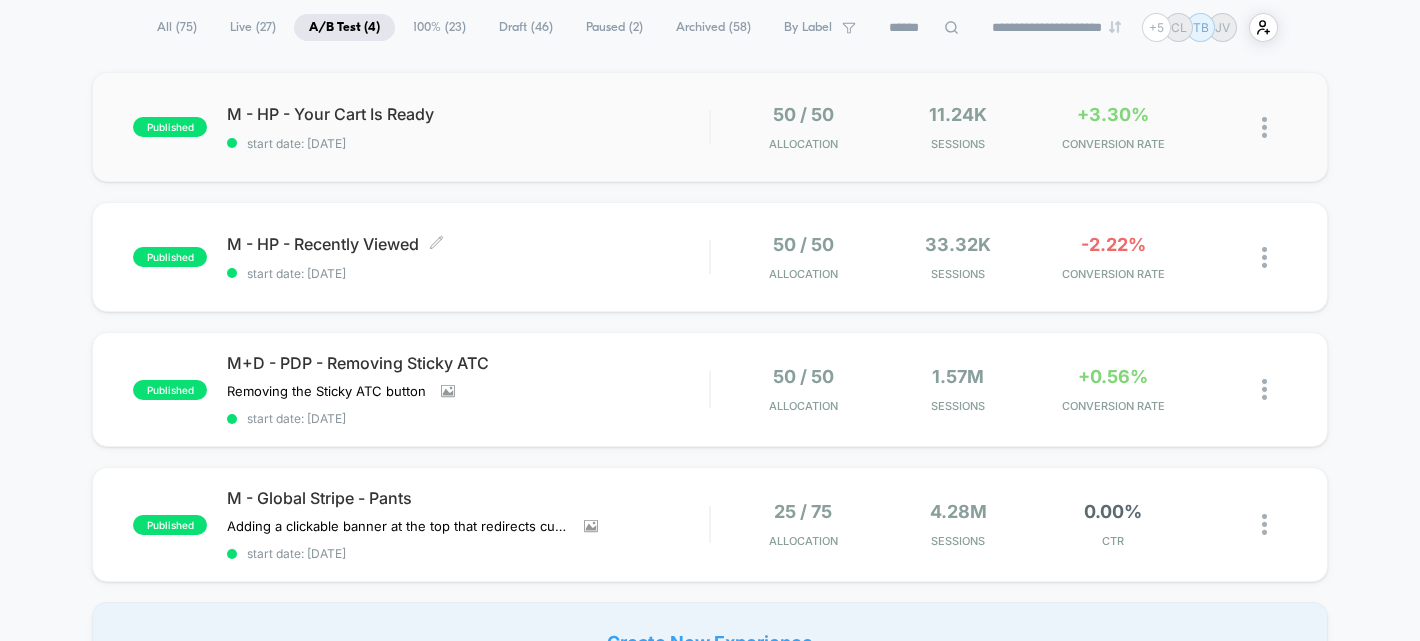 scroll, scrollTop: 0, scrollLeft: 0, axis: both 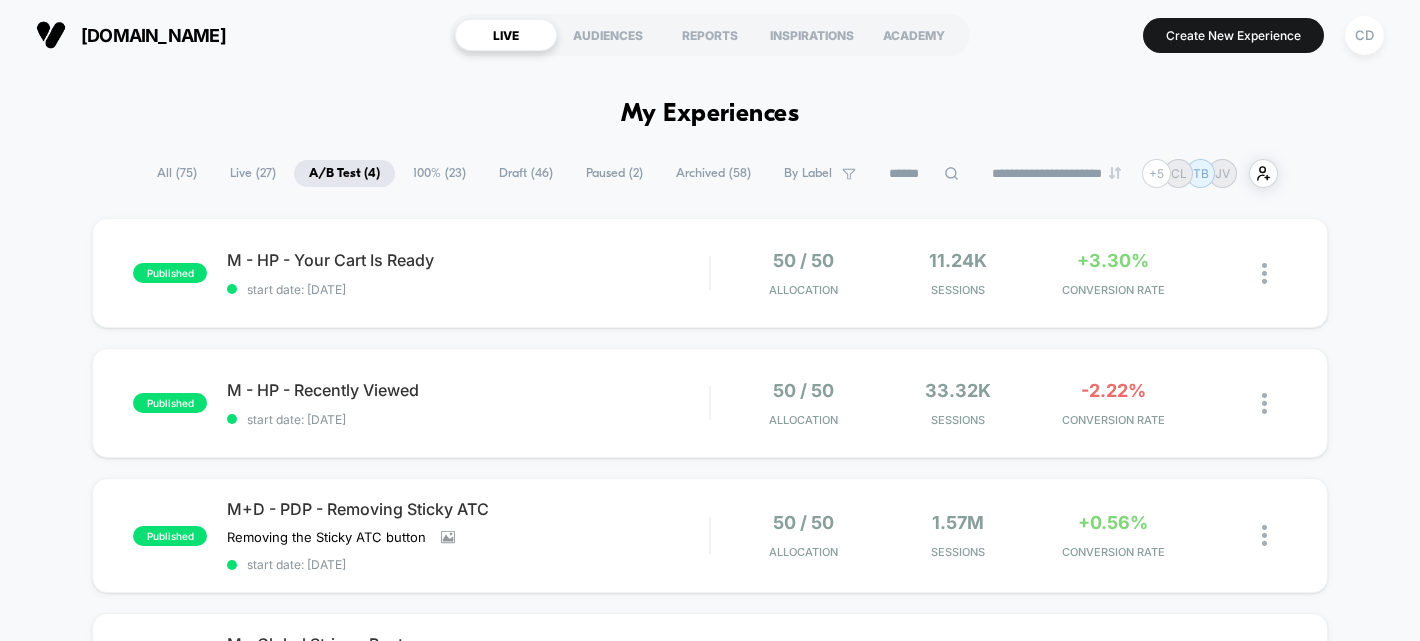 click on "Draft ( 46 )" at bounding box center [526, 173] 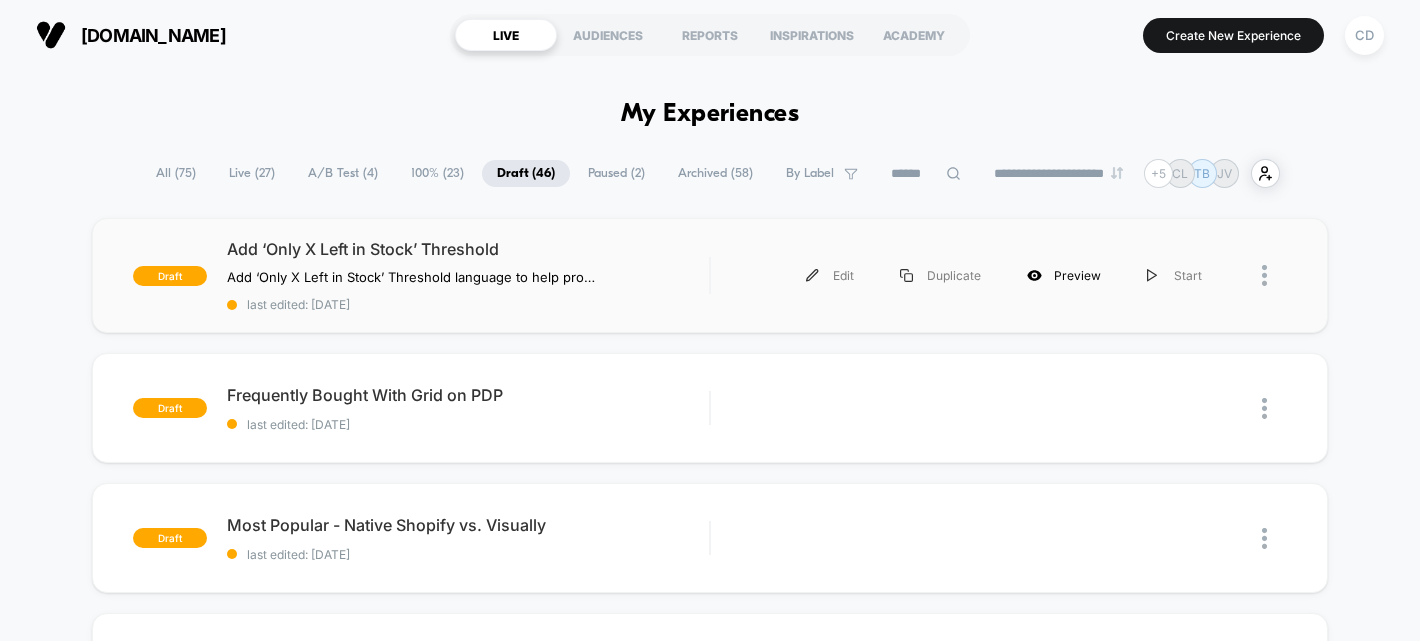 click on "Preview" at bounding box center (1064, 275) 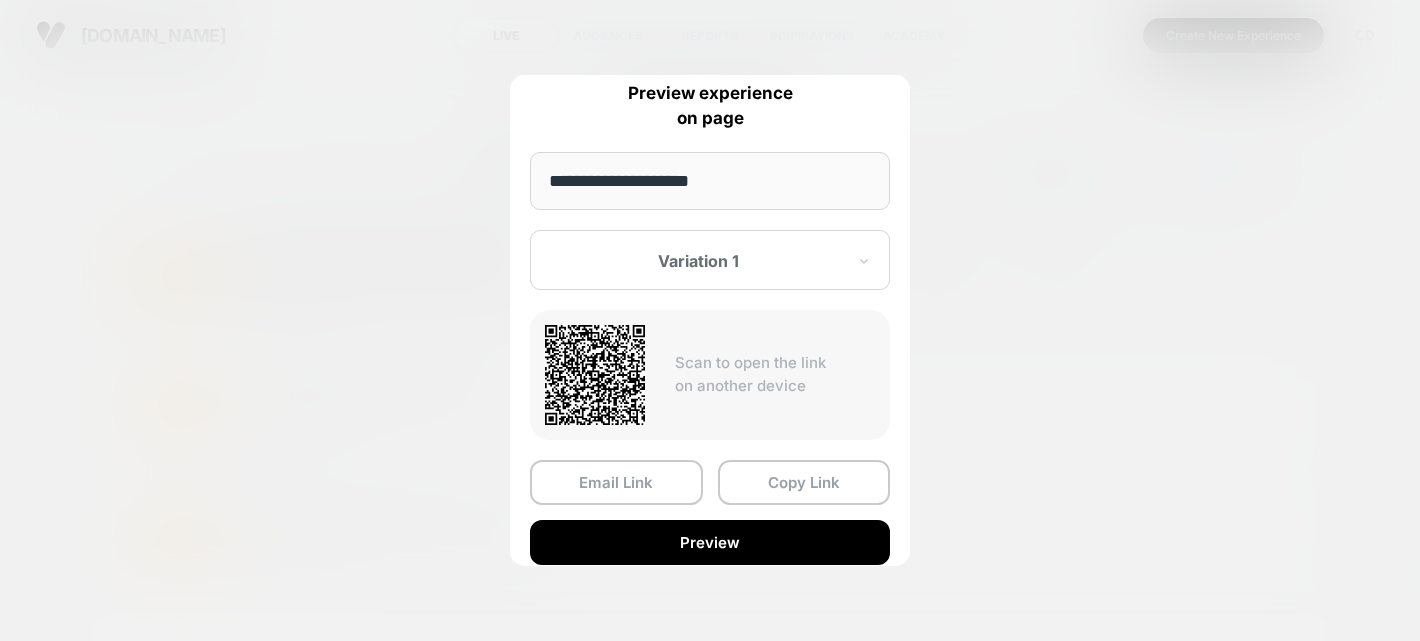 drag, startPoint x: 644, startPoint y: 547, endPoint x: 998, endPoint y: 518, distance: 355.18585 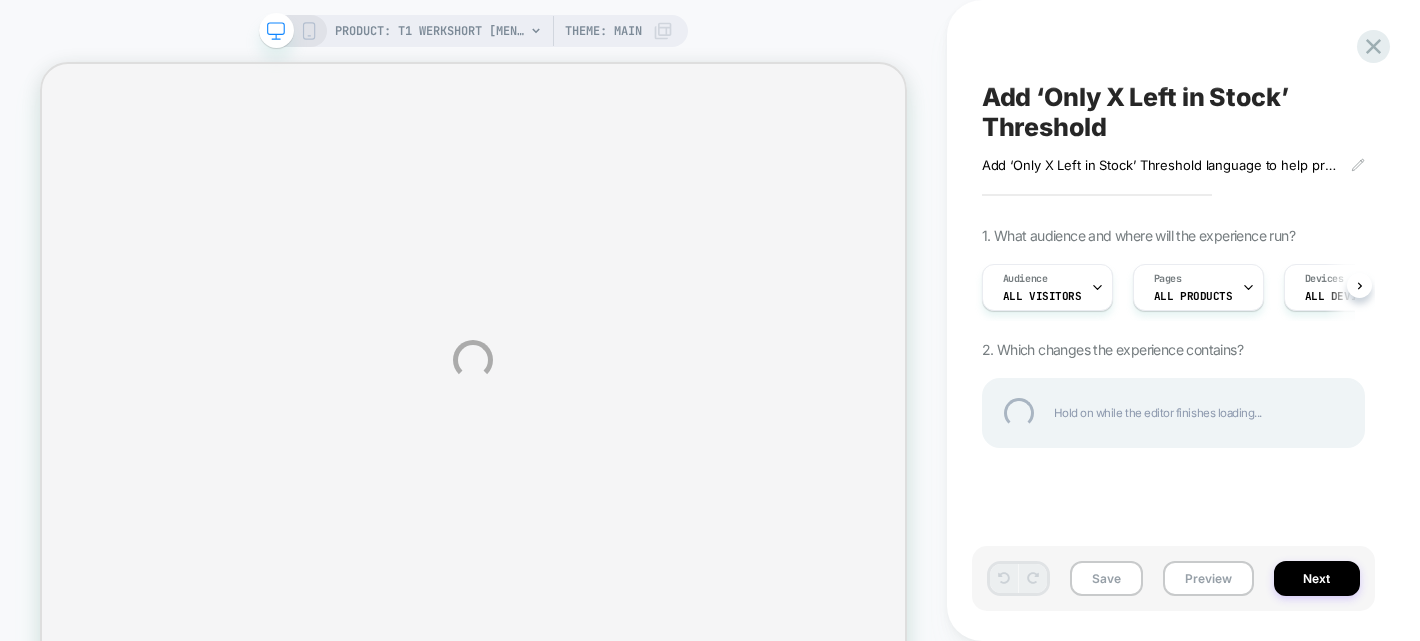 click on "PRODUCT: T1 WerkShort [mens] PRODUCT: T1 WerkShort [mens] Theme: MAIN Add ‘Only X Left in Stock’ Threshold Add  ‘Only X Left in Stock’ Threshold language to help promote urgency Click to edit experience details Add ‘Only X Left in Stock’ Threshold language to help promote urgency 1. What audience and where will the experience run? Audience All Visitors Pages ALL PRODUCTS Devices ALL DEVICES Trigger Page Load 2. Which changes the experience contains? Hold on while the editor finishes loading... Save Preview Next" at bounding box center (710, 360) 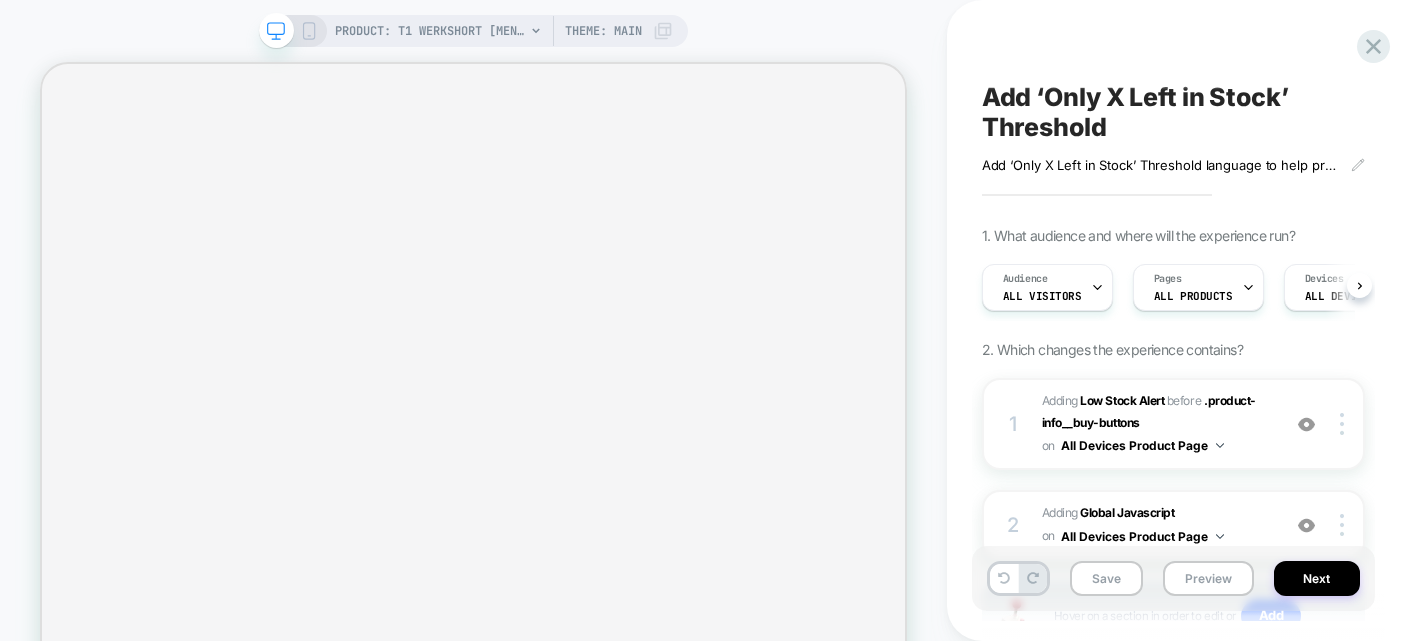 scroll, scrollTop: 0, scrollLeft: 1, axis: horizontal 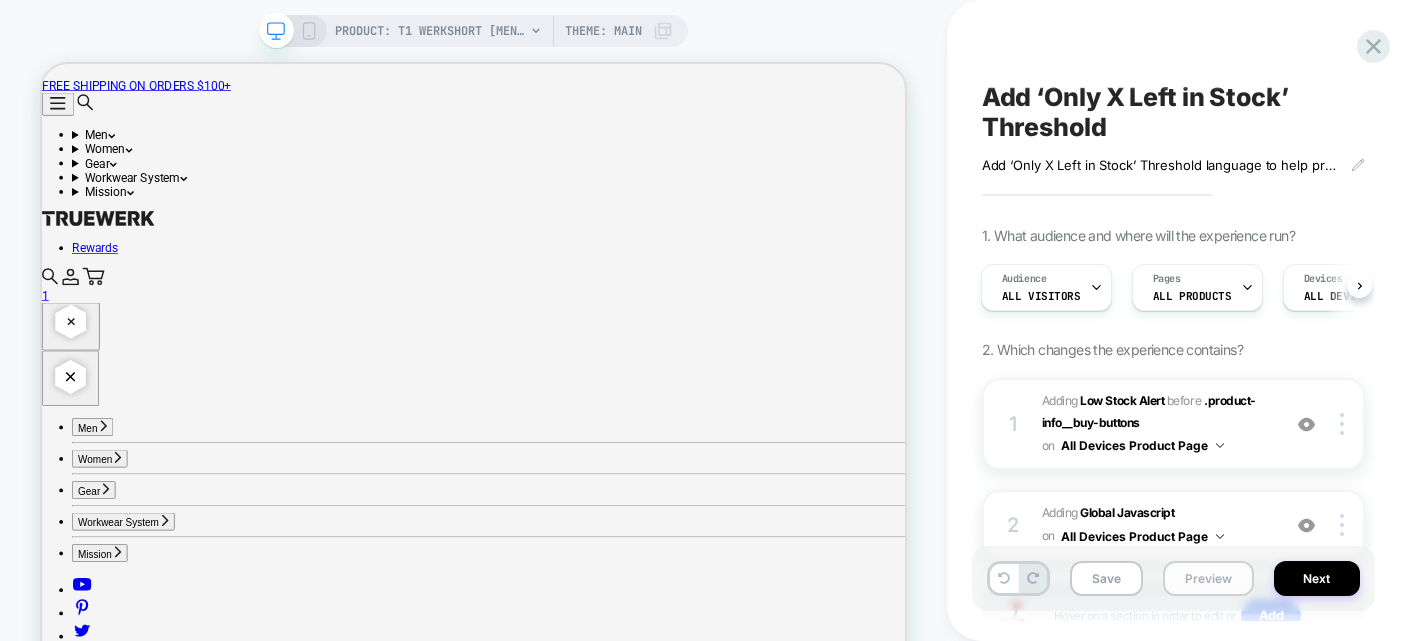 click on "Preview" at bounding box center [1208, 578] 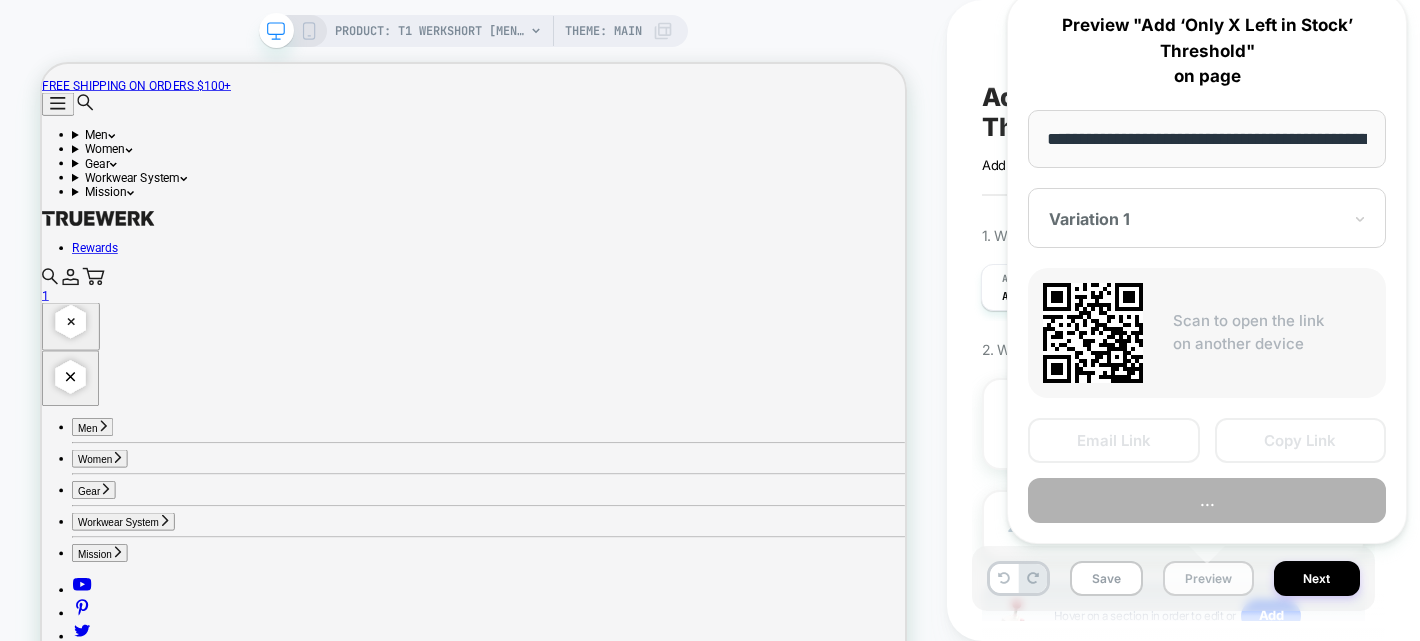 scroll, scrollTop: 0, scrollLeft: 235, axis: horizontal 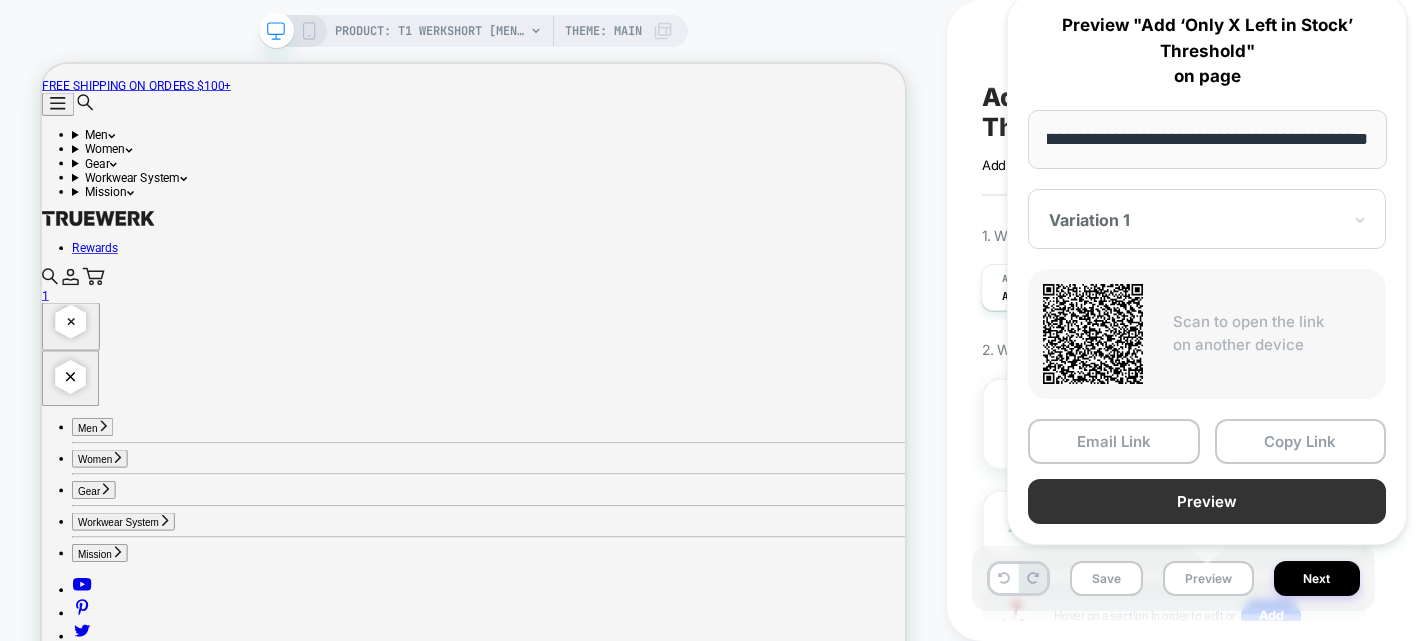 click on "Preview" at bounding box center [1207, 501] 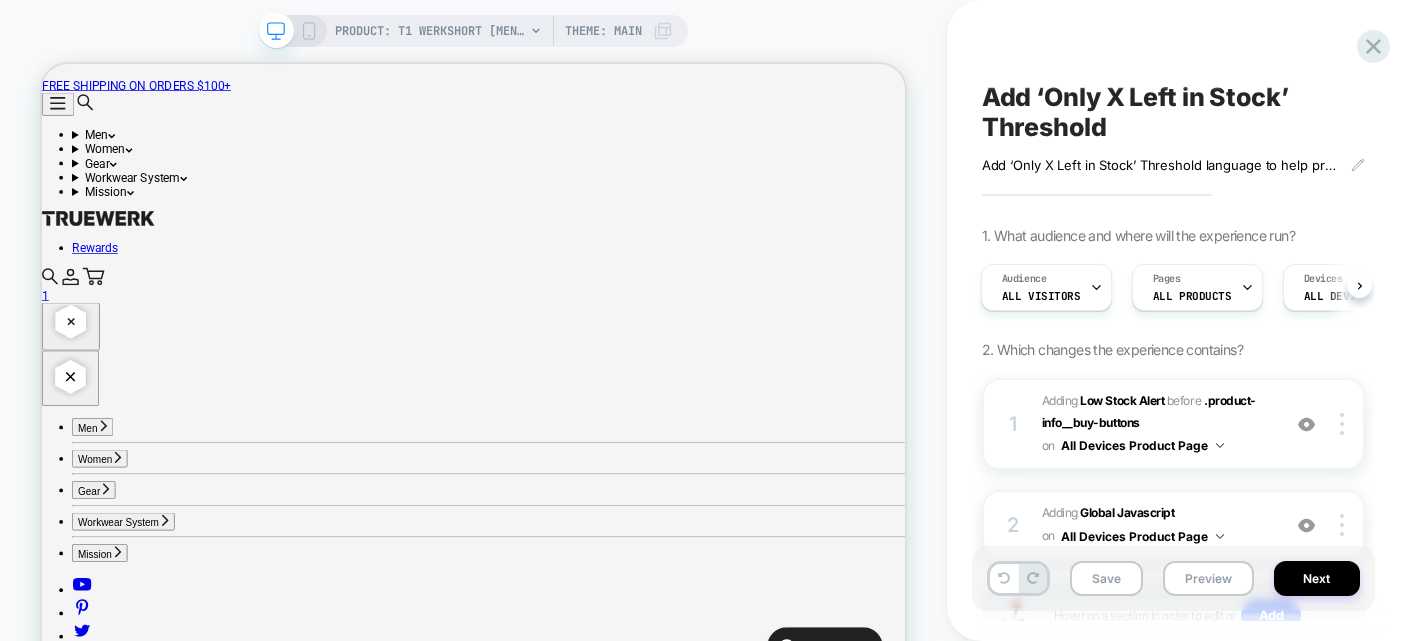 scroll, scrollTop: 0, scrollLeft: 0, axis: both 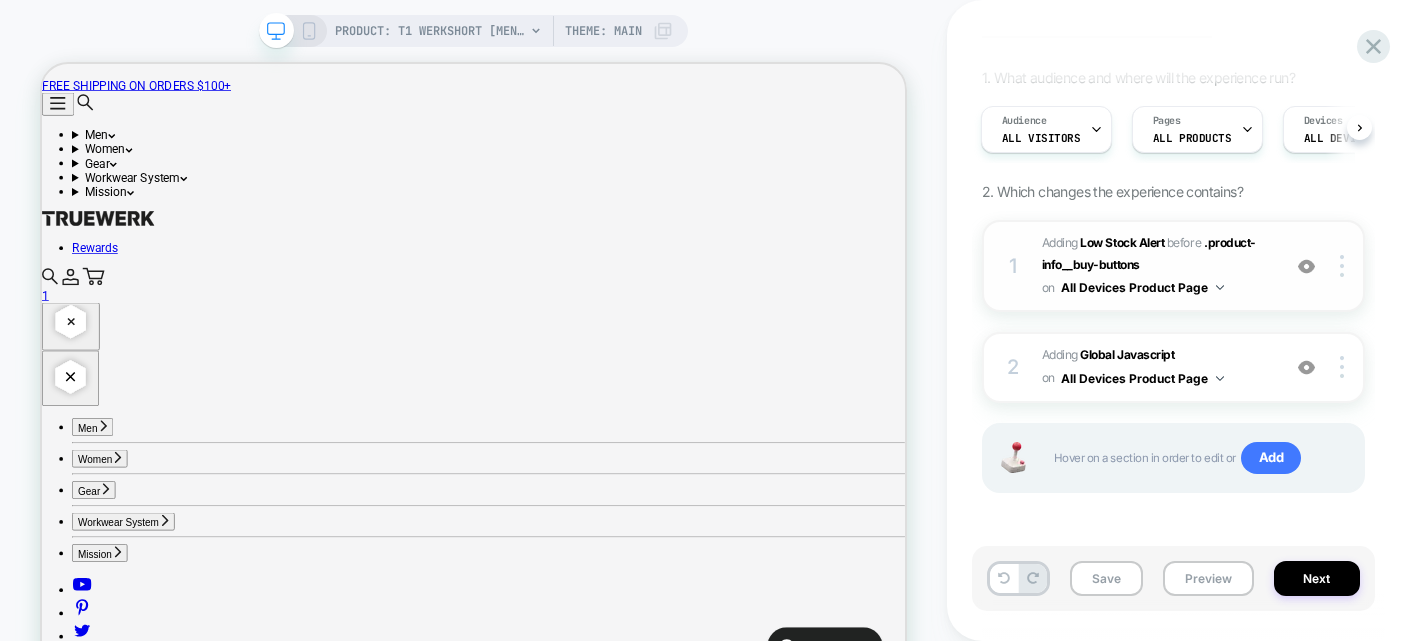 click on "1 #_loomi_addon_1752593684418 Adding   Low Stock Alert   BEFORE .product-info__buy-buttons .product-info__buy-buttons   on All Devices Product Page Add Before Add After Duplicate Replace Position Copy CSS Selector Copy Widget Id Rename Target   Desktop Delete" at bounding box center (1173, 266) 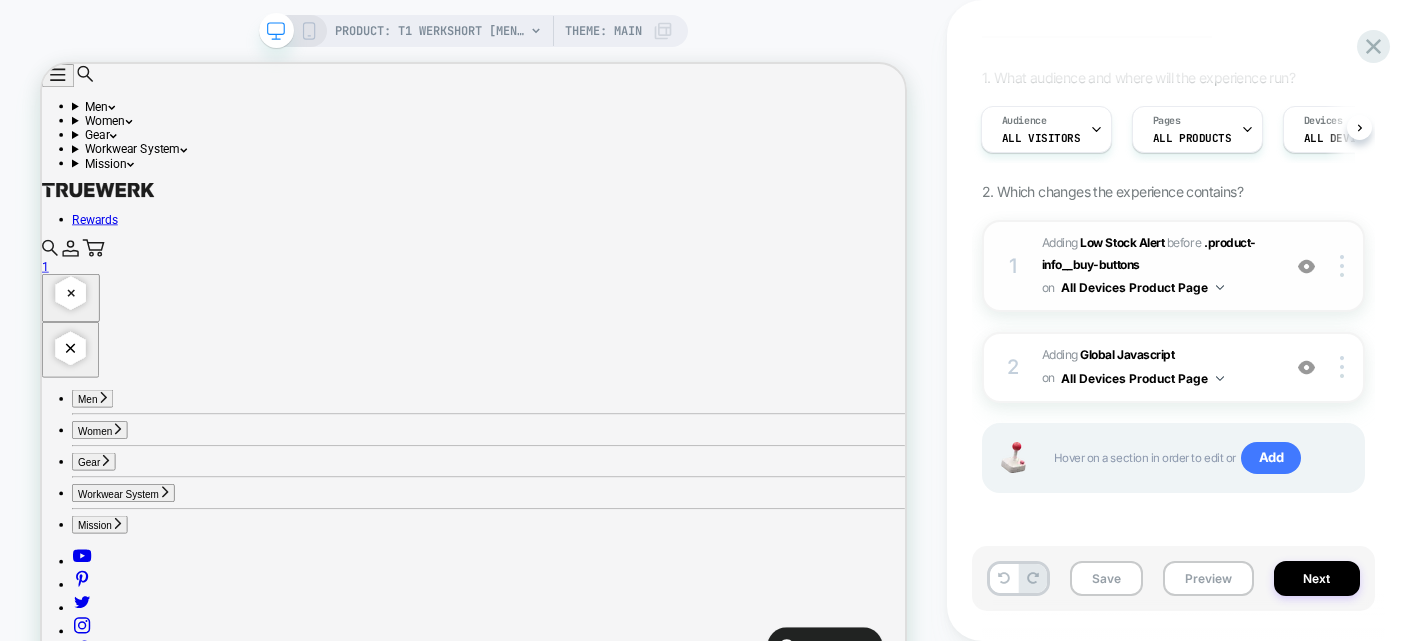 scroll, scrollTop: 0, scrollLeft: 0, axis: both 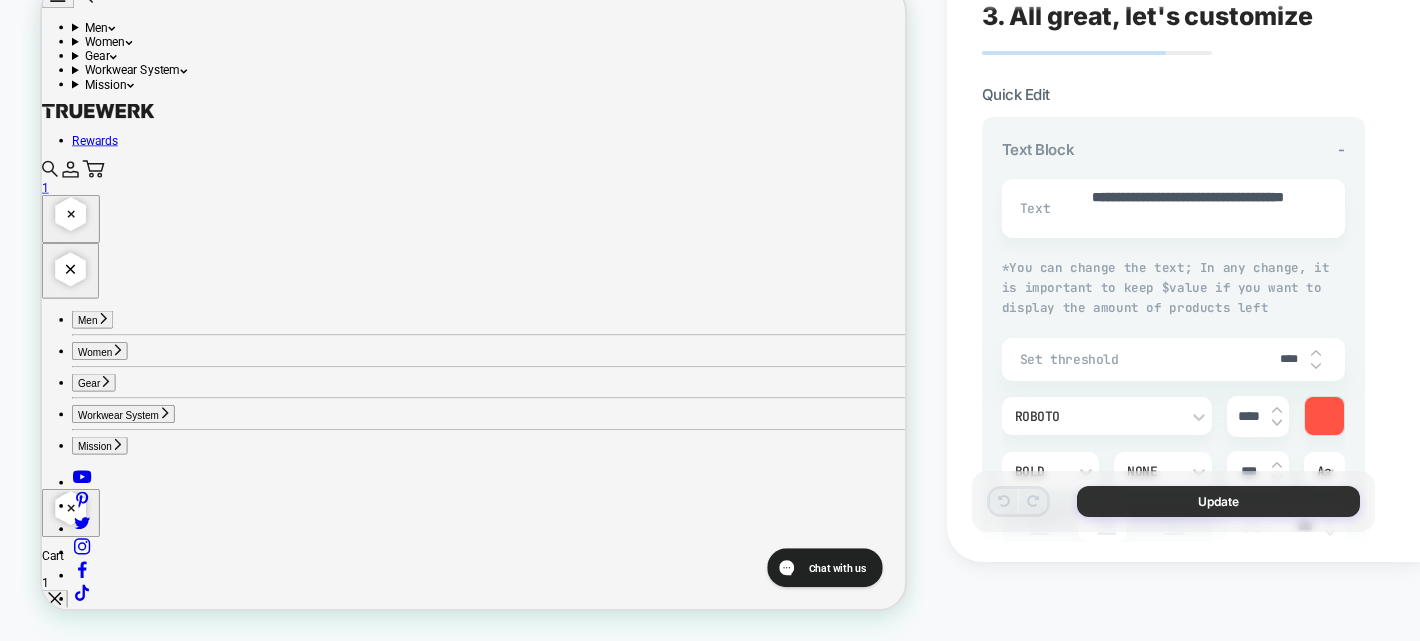 click on "Update" at bounding box center (1218, 501) 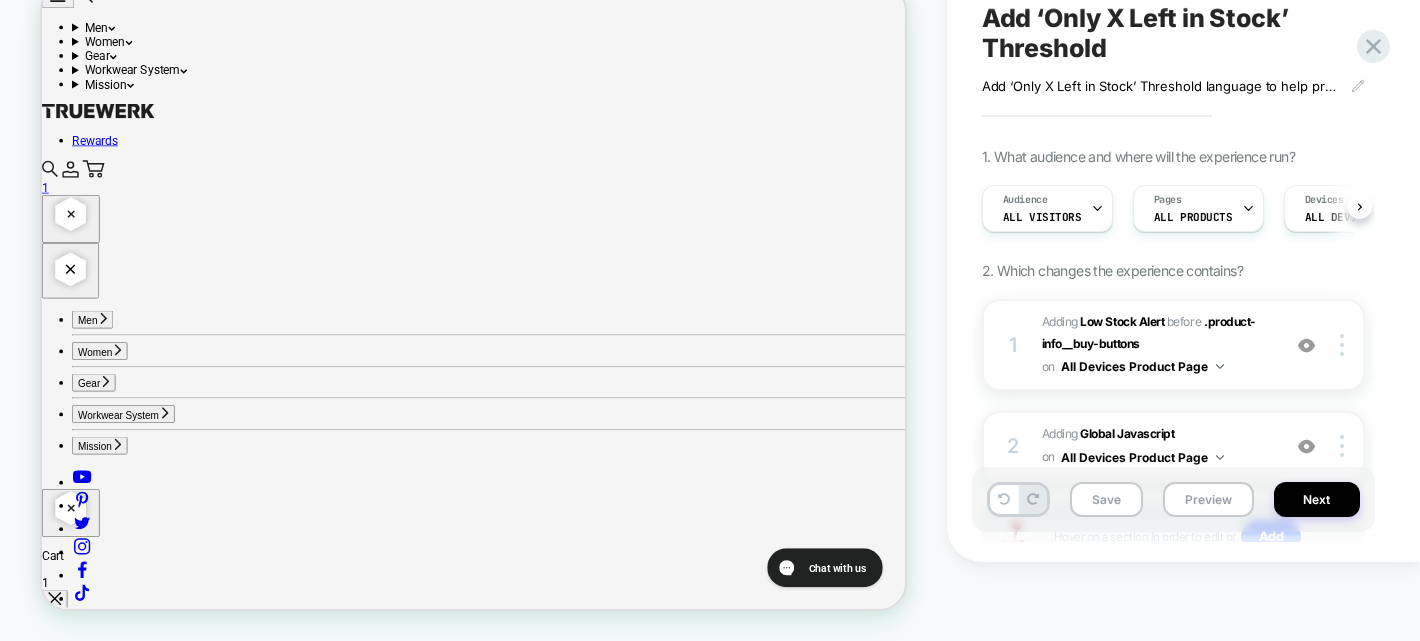 scroll, scrollTop: 0, scrollLeft: 1, axis: horizontal 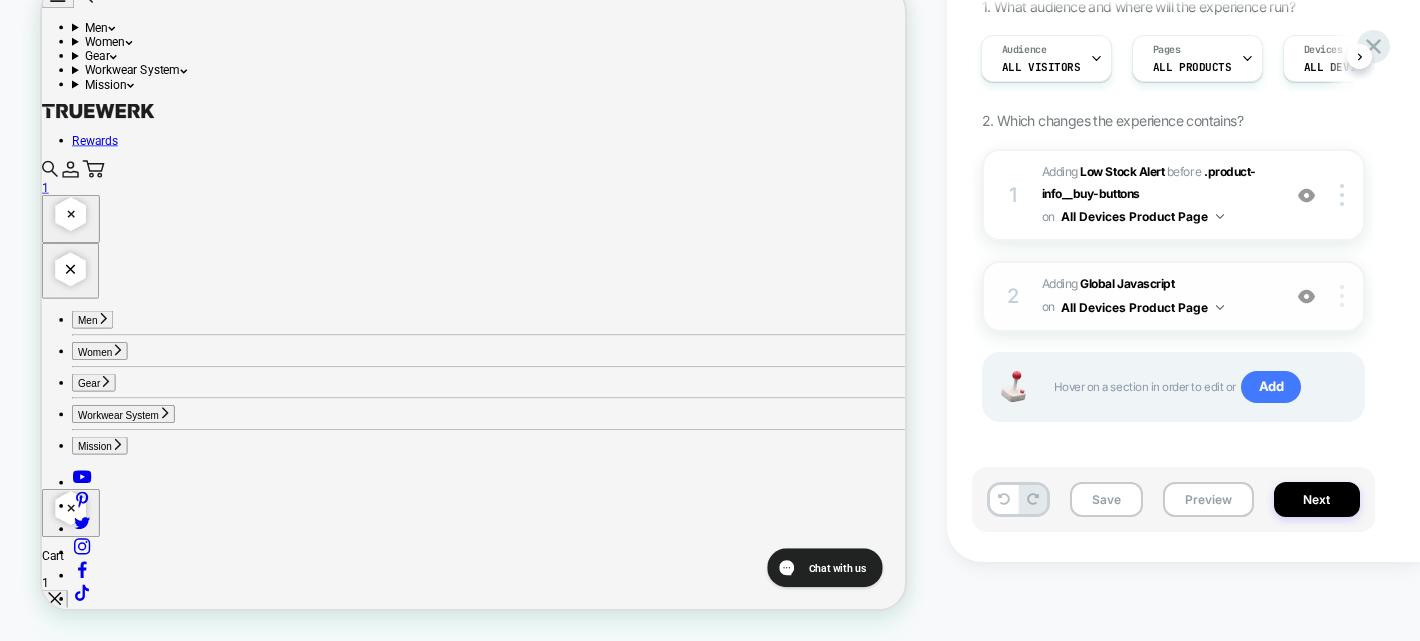 click at bounding box center (1345, 296) 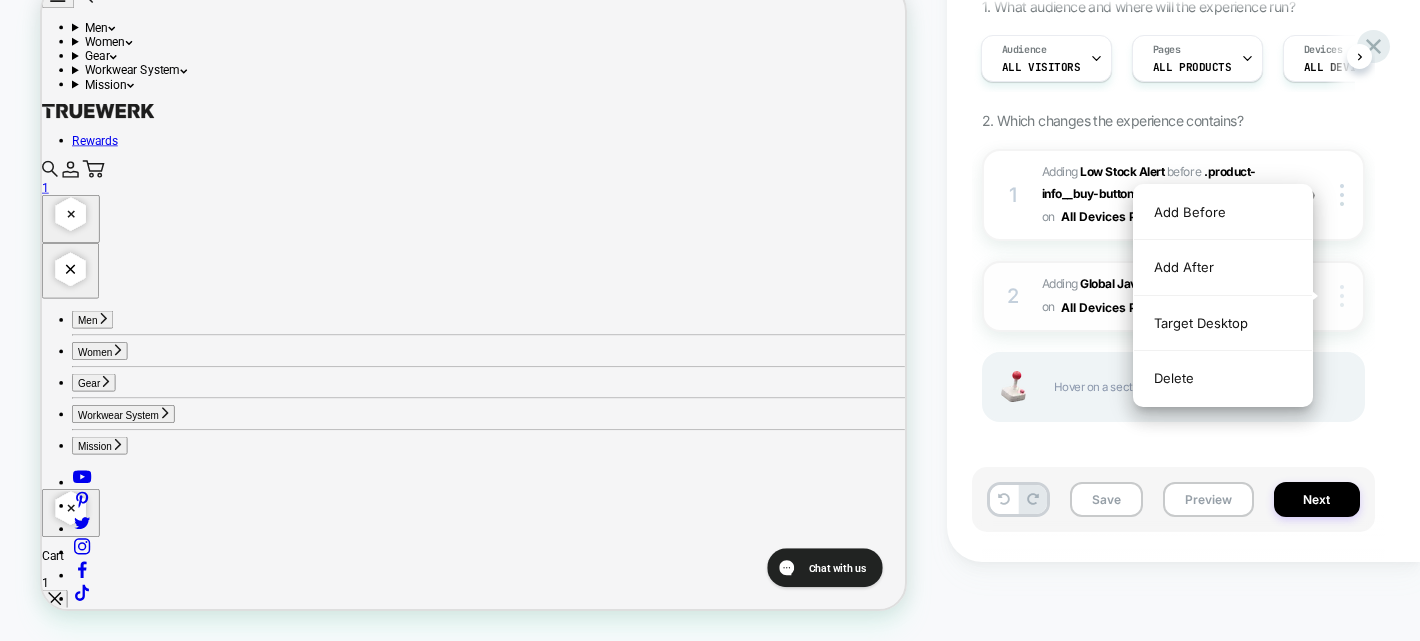 click at bounding box center [1345, 296] 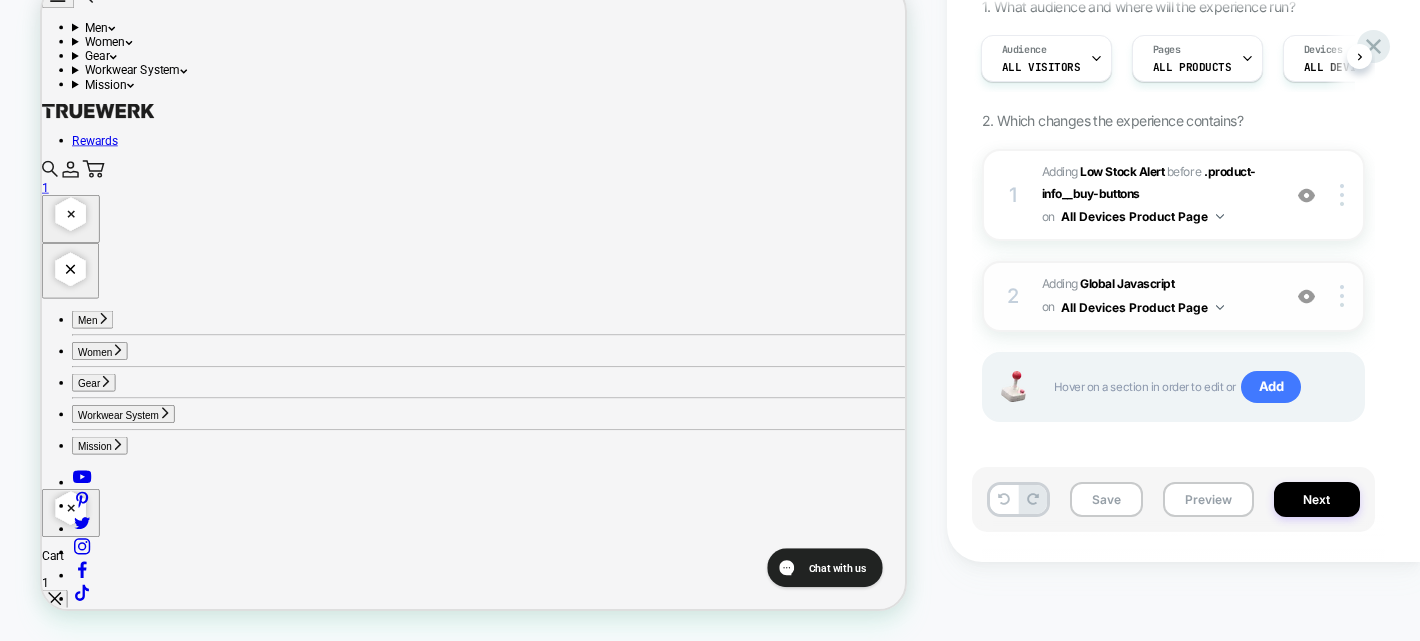 click on "Adding   Global Javascript   on All Devices Product Page" at bounding box center (1156, 296) 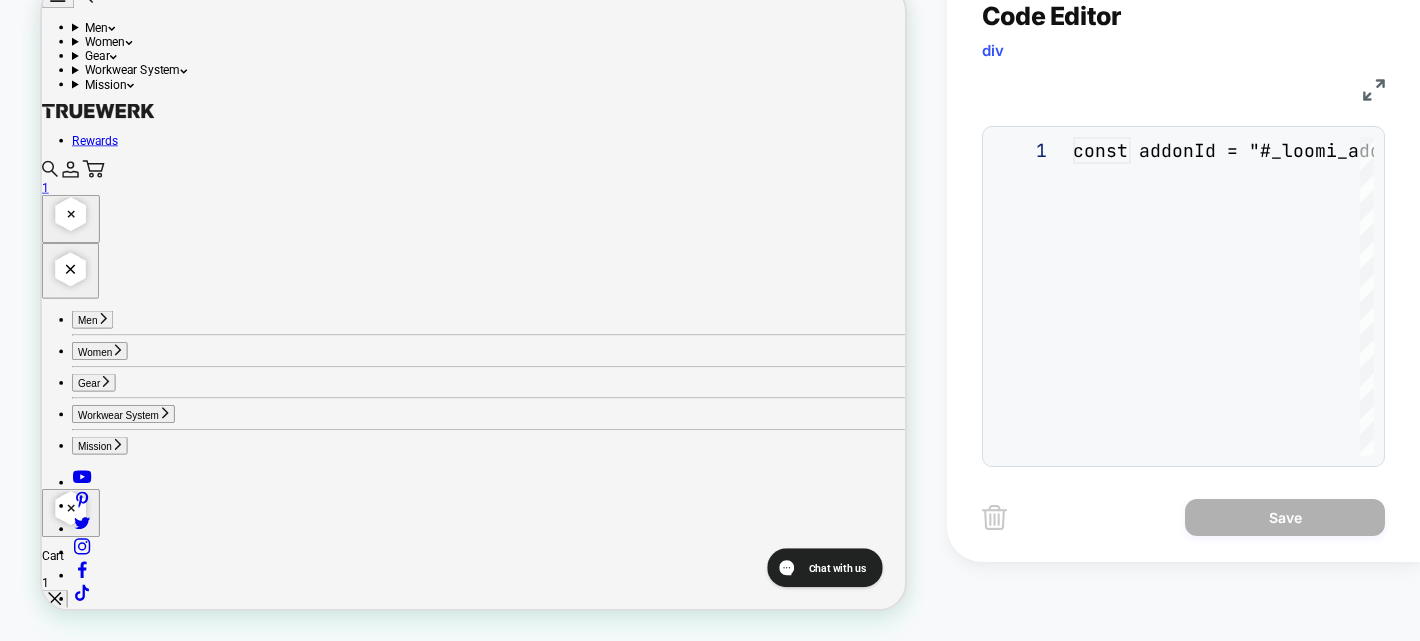 scroll, scrollTop: 270, scrollLeft: 0, axis: vertical 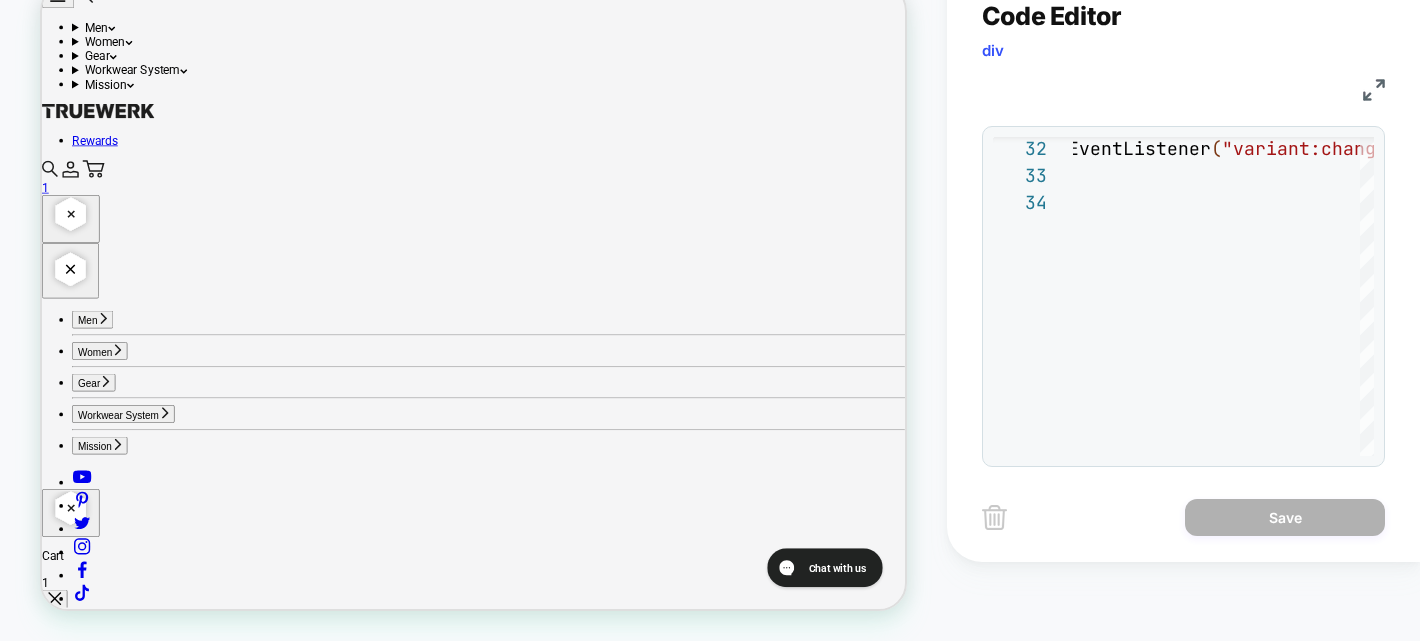 click at bounding box center (1374, 90) 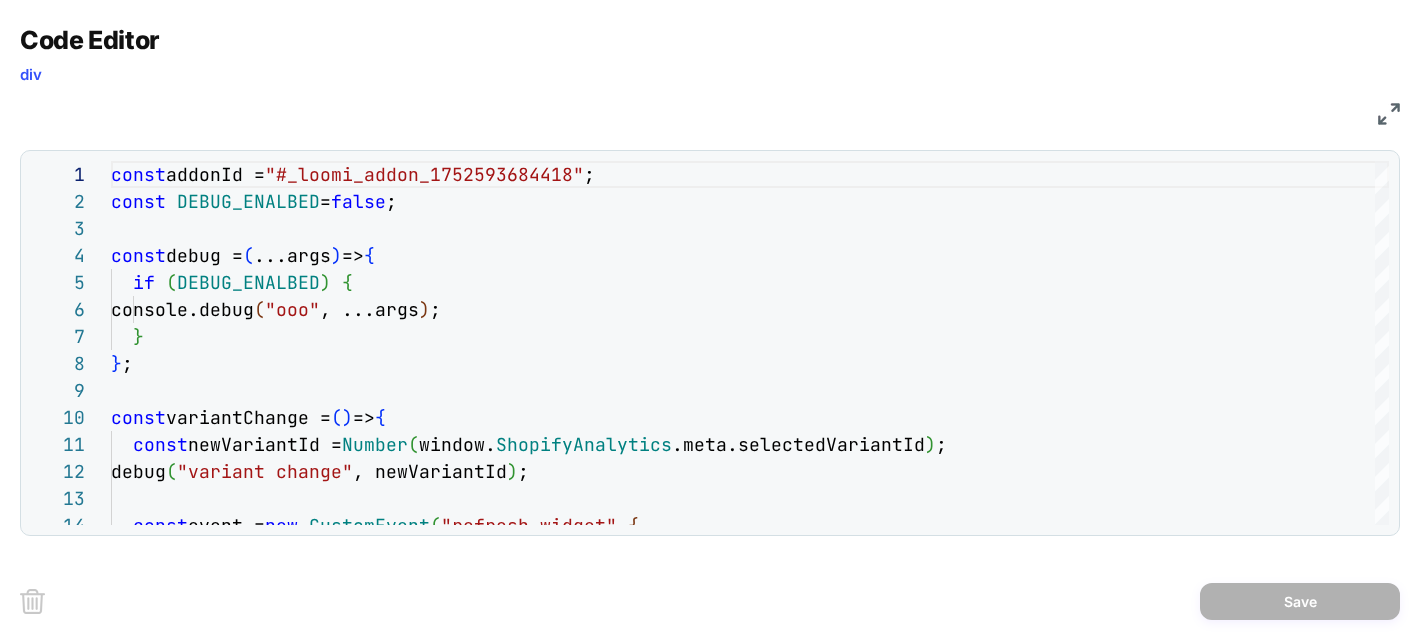 click at bounding box center [1389, 114] 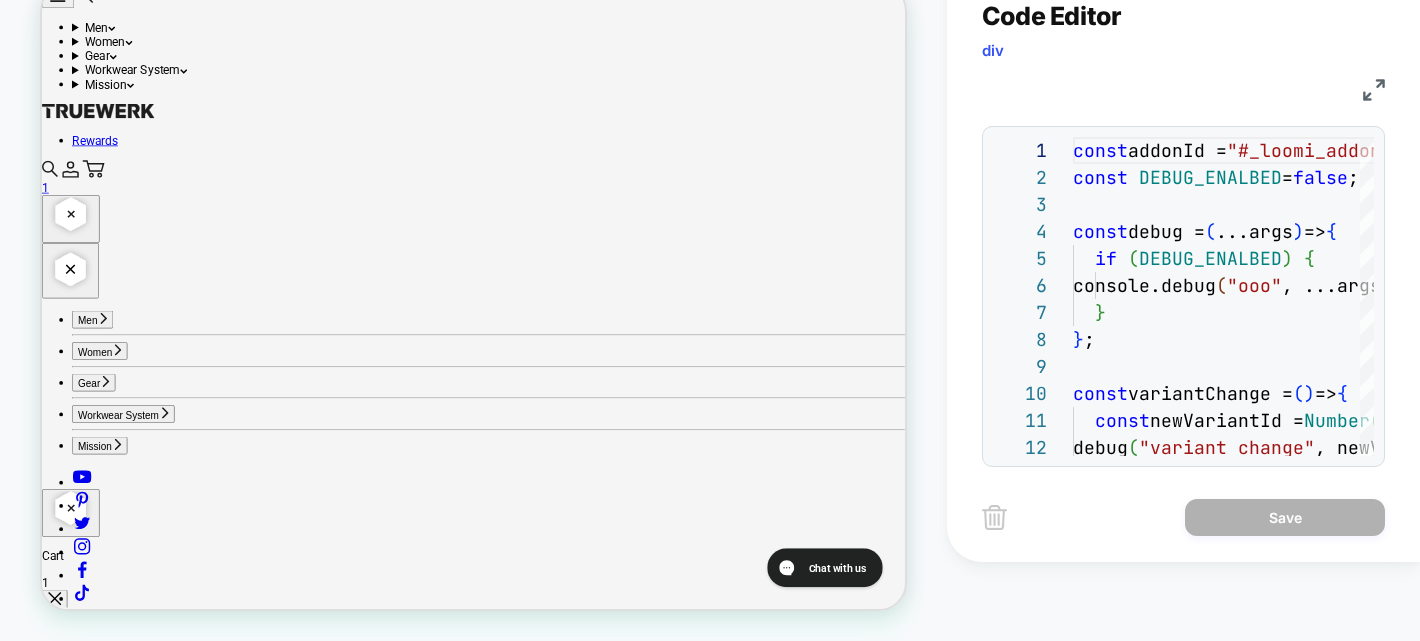 click on "PRODUCT: T1 WerkShort [mens] PRODUCT: T1 WerkShort [mens] Theme: MAIN" at bounding box center [473, 281] 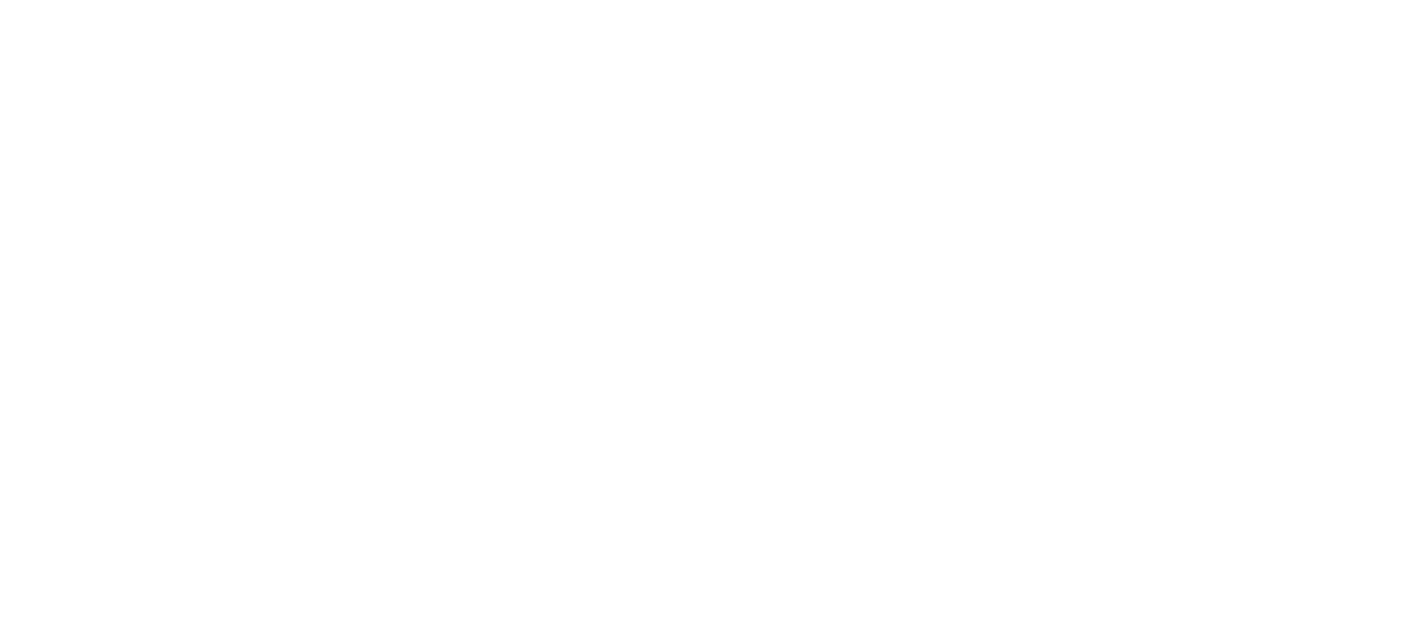 scroll, scrollTop: 0, scrollLeft: 0, axis: both 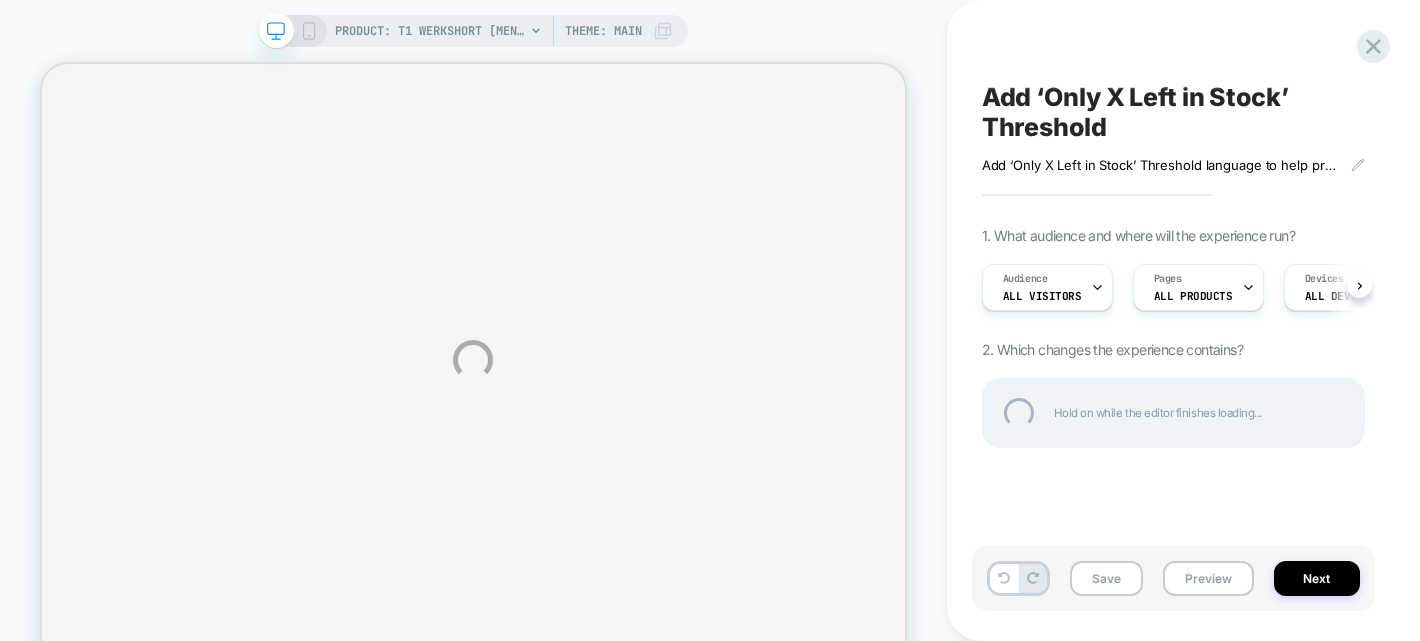 click on "PRODUCT: T1 WerkShort [mens] PRODUCT: T1 WerkShort [mens] Theme: MAIN Add ‘Only X Left in Stock’ Threshold Add  ‘Only X Left in Stock’ Threshold language to help promote urgency Click to edit experience details Add ‘Only X Left in Stock’ Threshold language to help promote urgency 1. What audience and where will the experience run? Audience All Visitors Pages ALL PRODUCTS Devices ALL DEVICES Trigger Page Load 2. Which changes the experience contains? Hold on while the editor finishes loading... Save Preview Next" at bounding box center (710, 360) 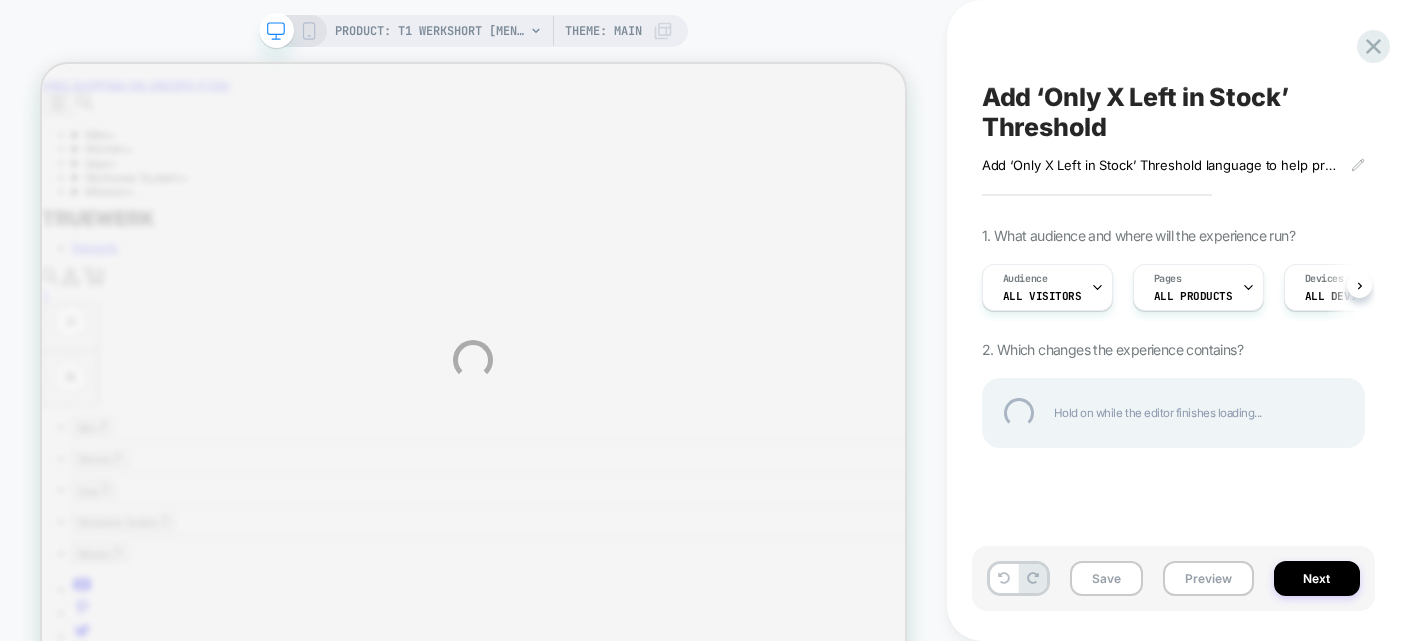 scroll, scrollTop: 0, scrollLeft: 0, axis: both 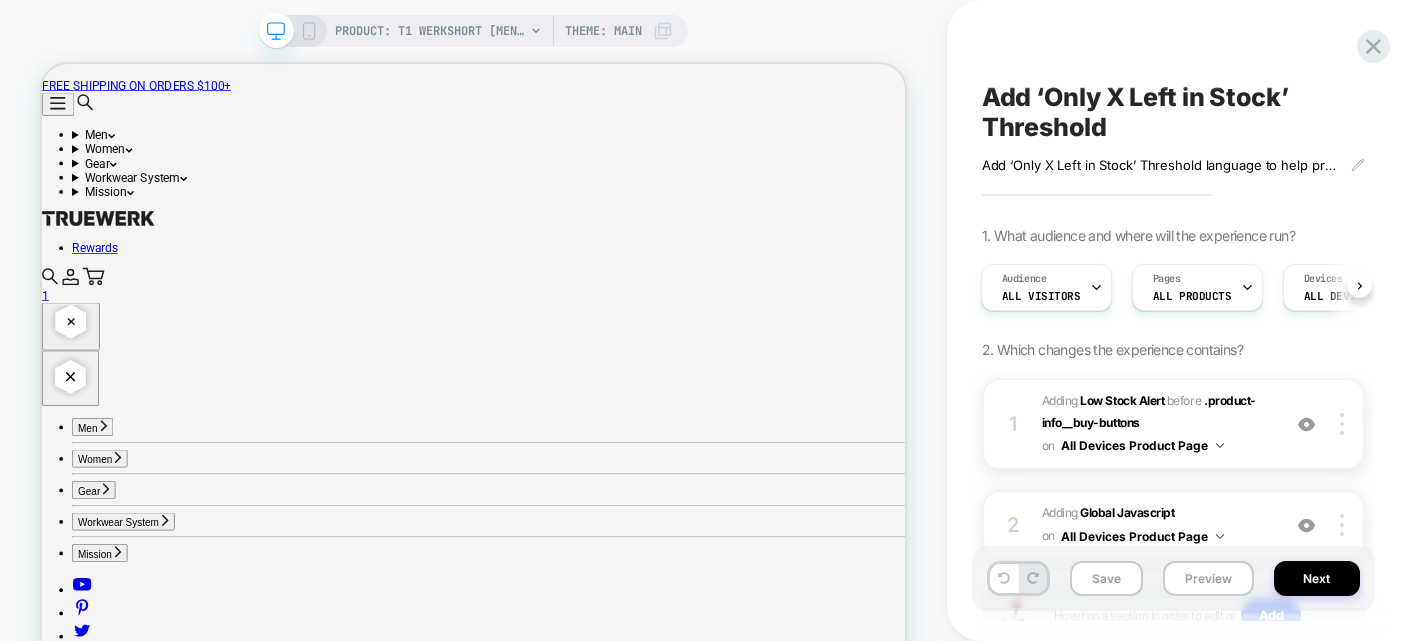 click 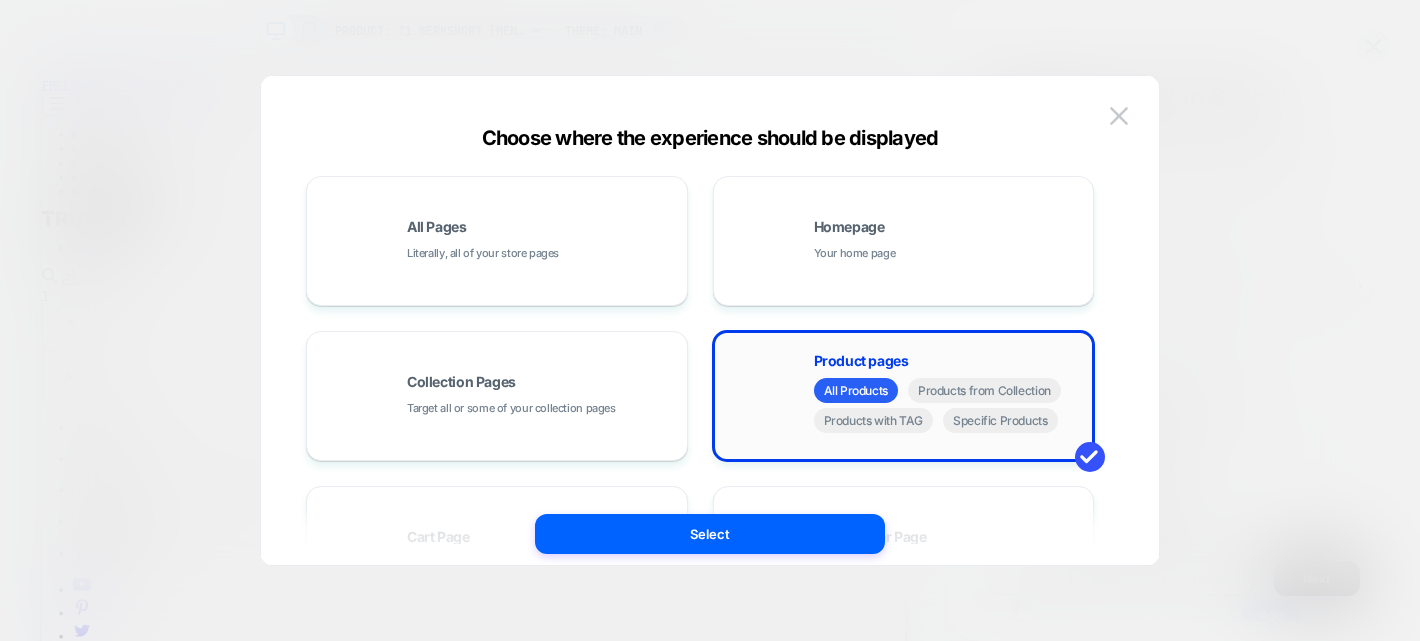 scroll, scrollTop: 0, scrollLeft: 0, axis: both 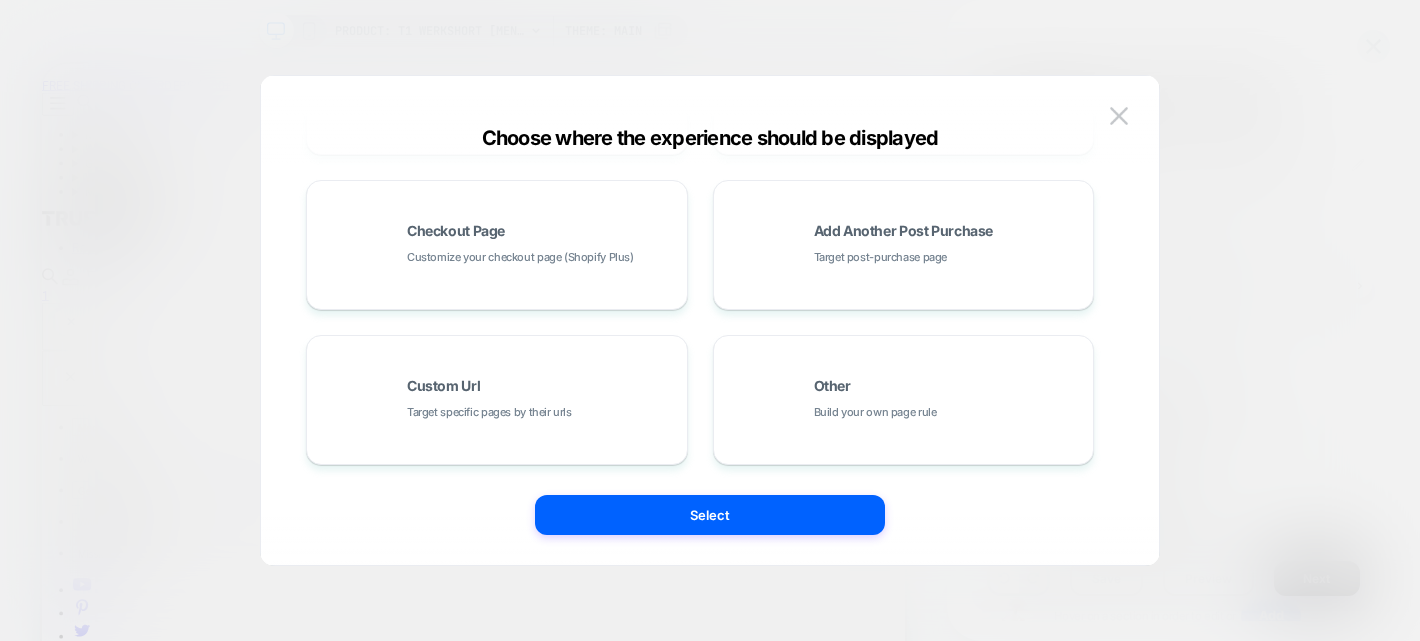 click at bounding box center (710, 320) 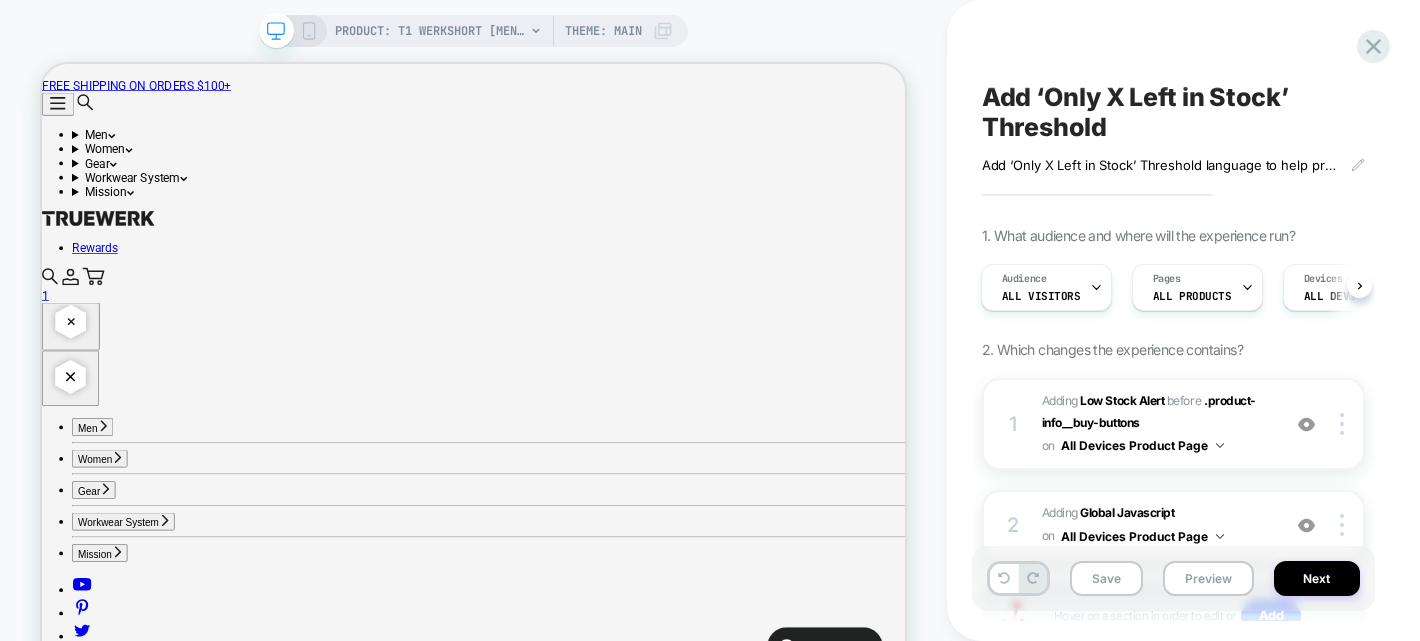 scroll, scrollTop: 0, scrollLeft: 0, axis: both 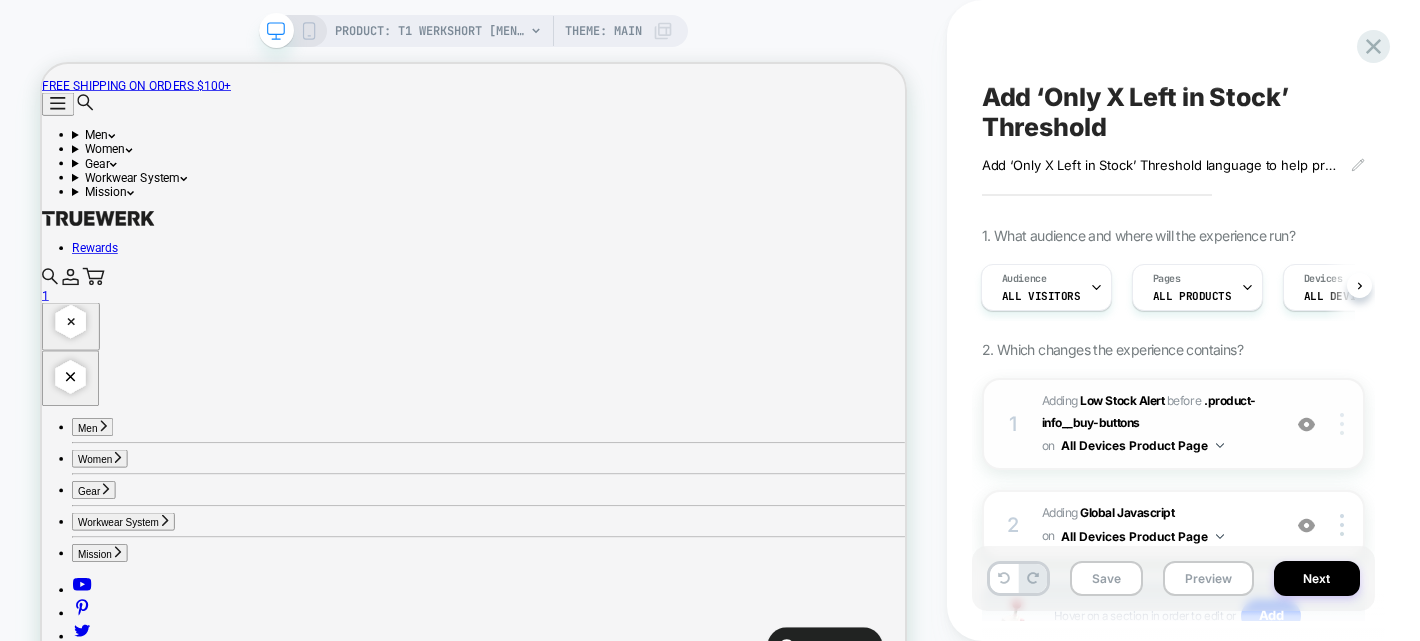 click at bounding box center [1342, 424] 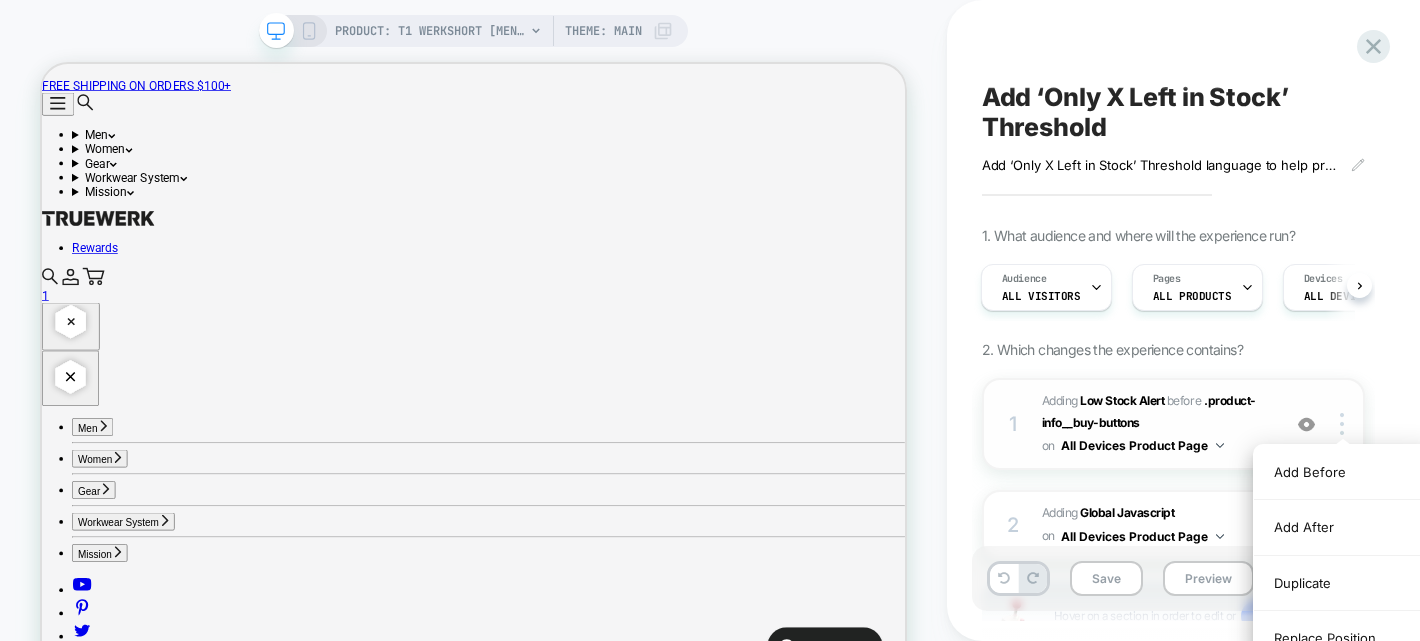 click on "#_loomi_addon_1752593684418 Adding   Low Stock Alert   BEFORE .product-info__buy-buttons .product-info__buy-buttons   on All Devices Product Page" at bounding box center (1156, 424) 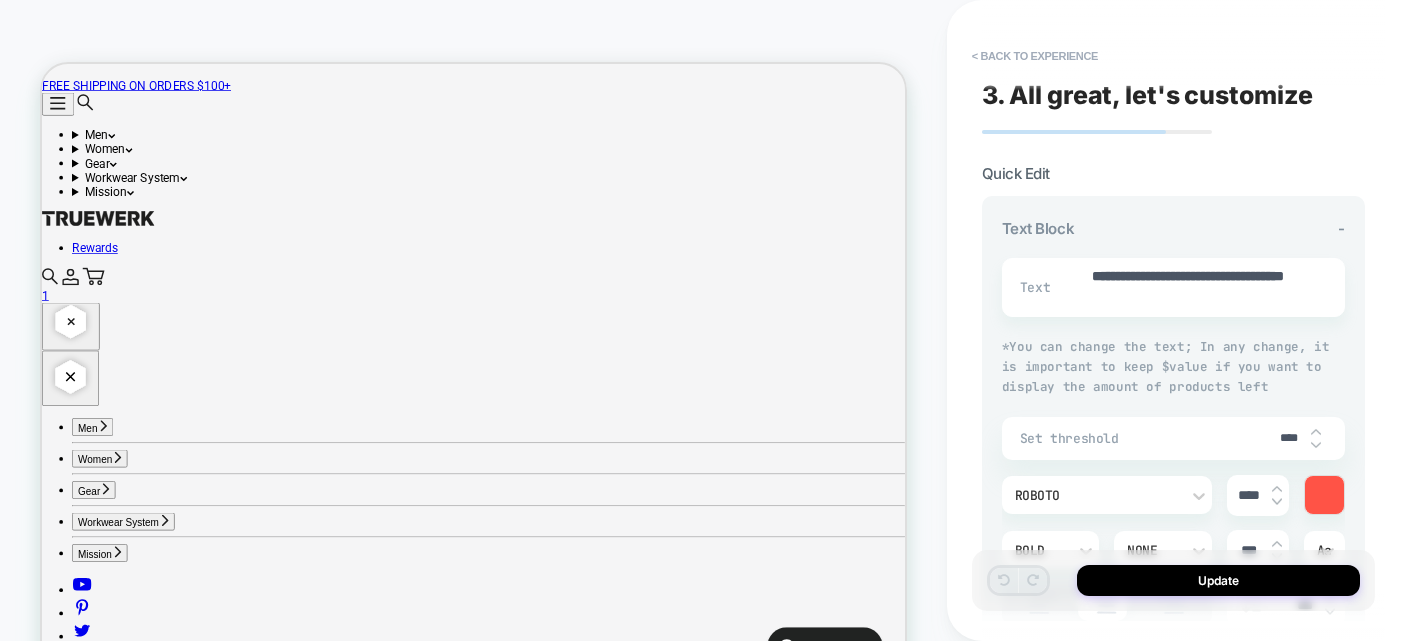 scroll, scrollTop: 0, scrollLeft: 0, axis: both 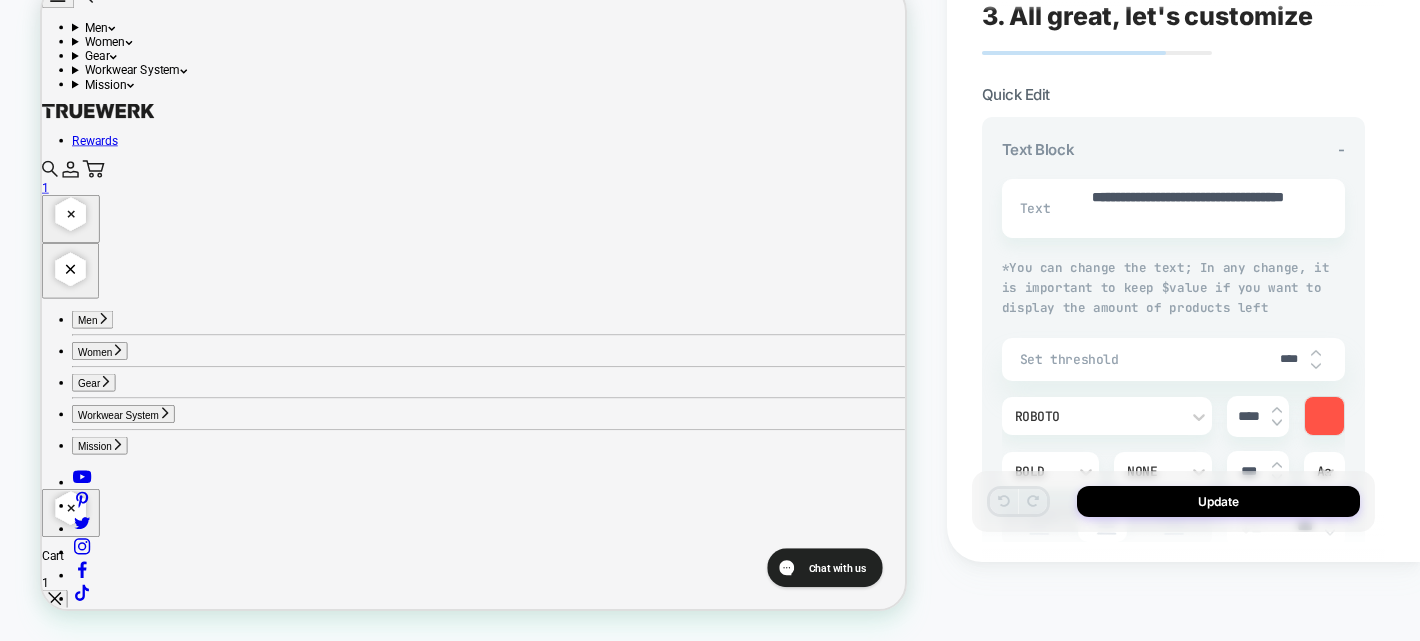 click on "****" at bounding box center (1288, 359) 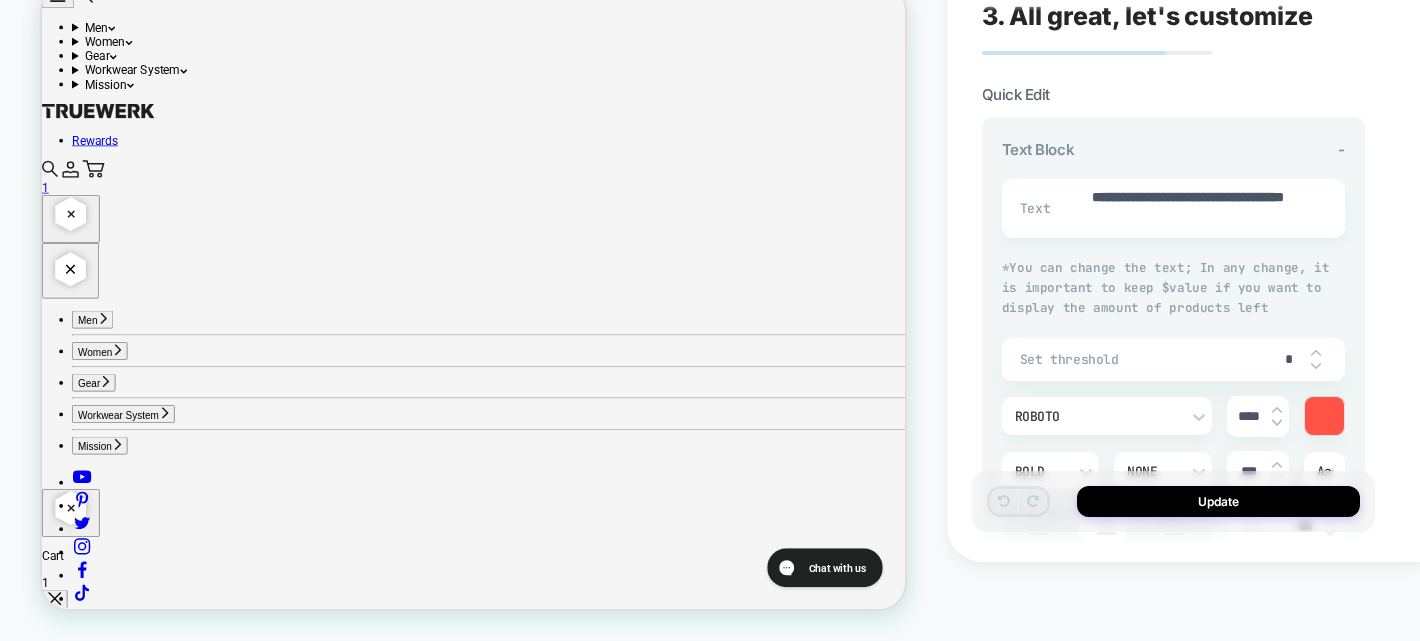 type on "*" 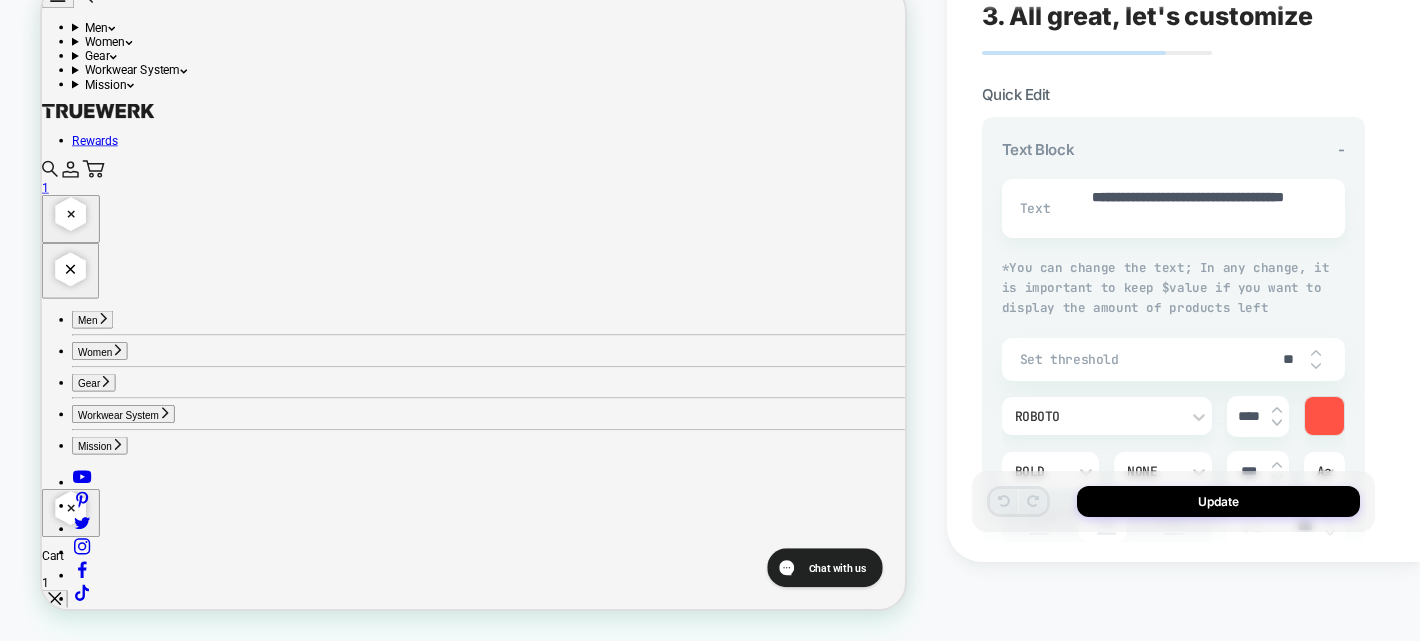 type on "*" 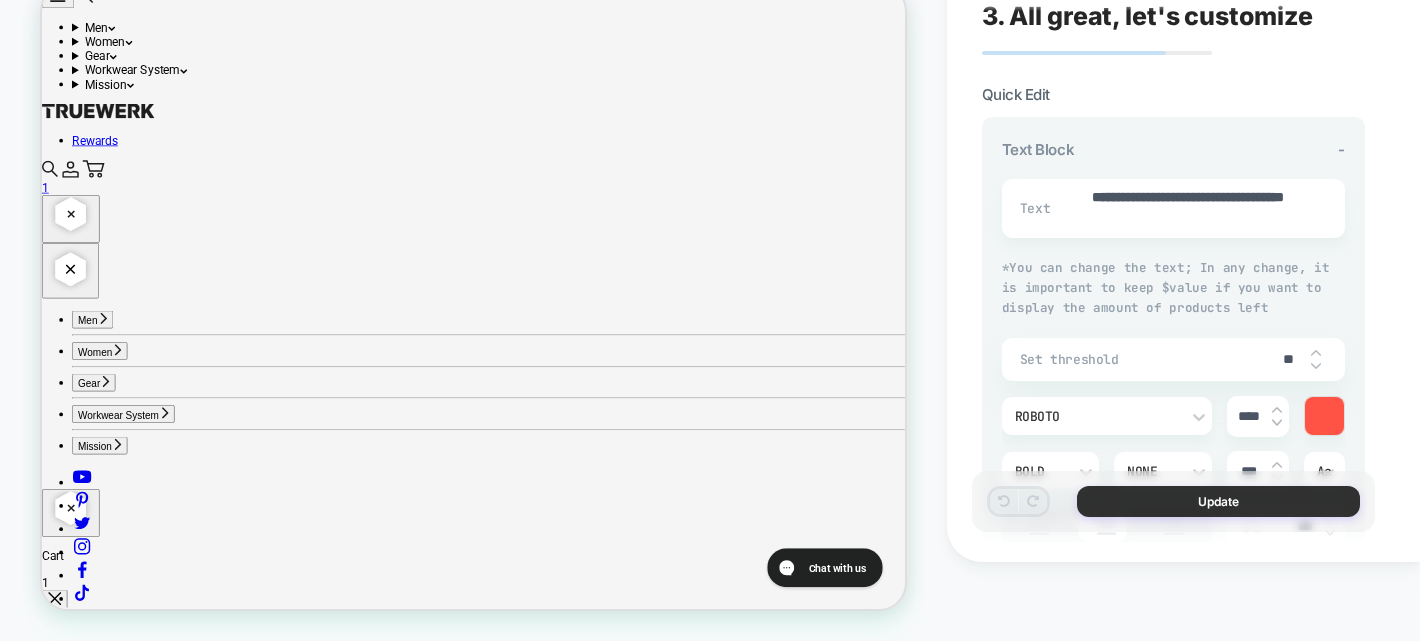 click on "Update" at bounding box center (1218, 501) 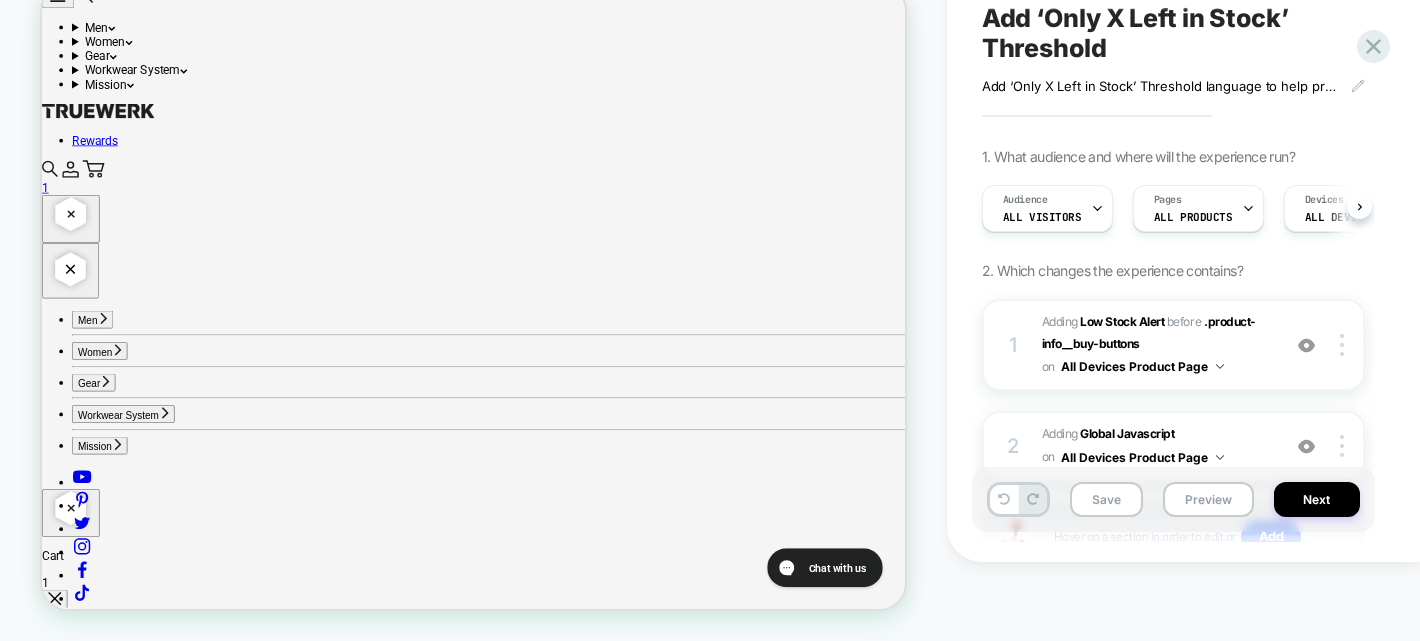 scroll, scrollTop: 0, scrollLeft: 1, axis: horizontal 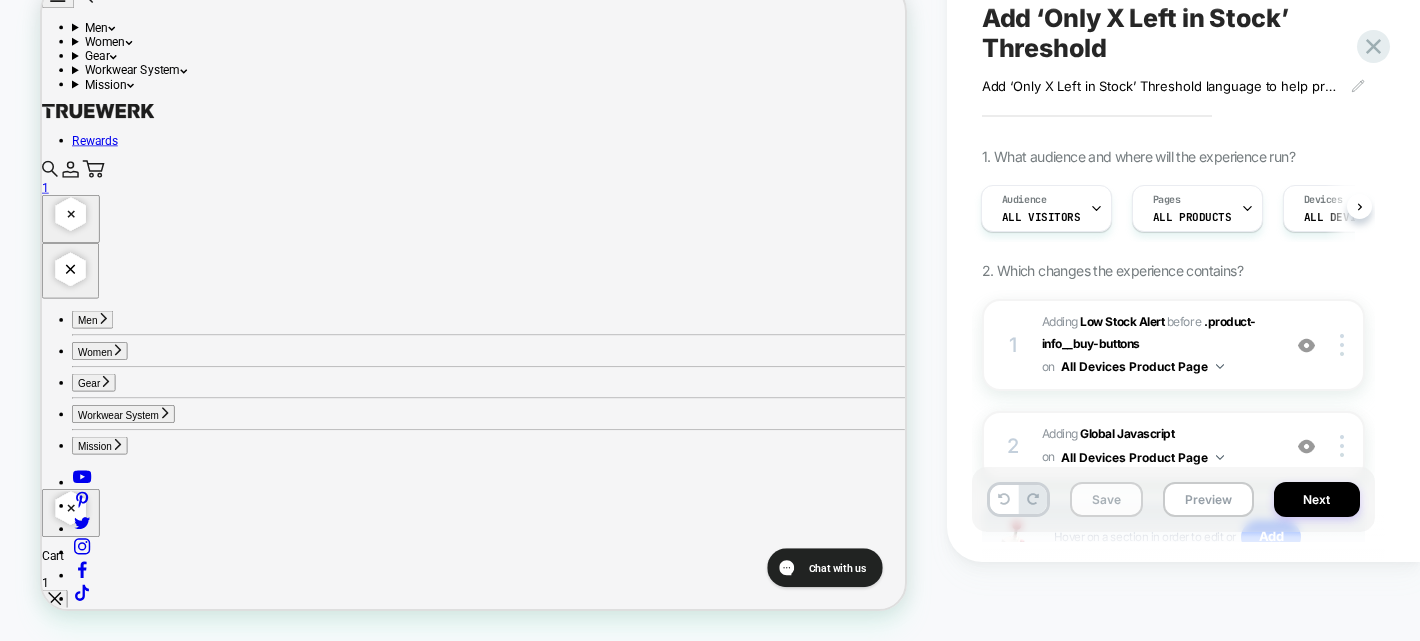click on "Save" at bounding box center (1106, 499) 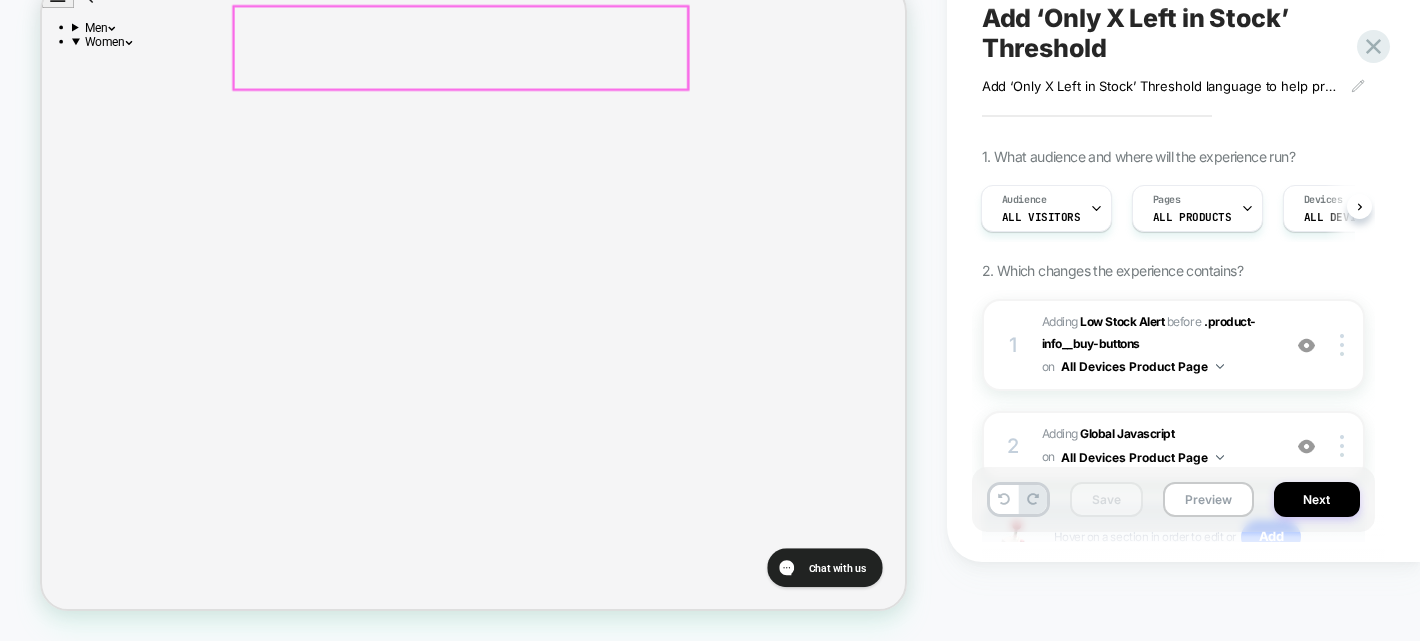 scroll, scrollTop: 0, scrollLeft: 0, axis: both 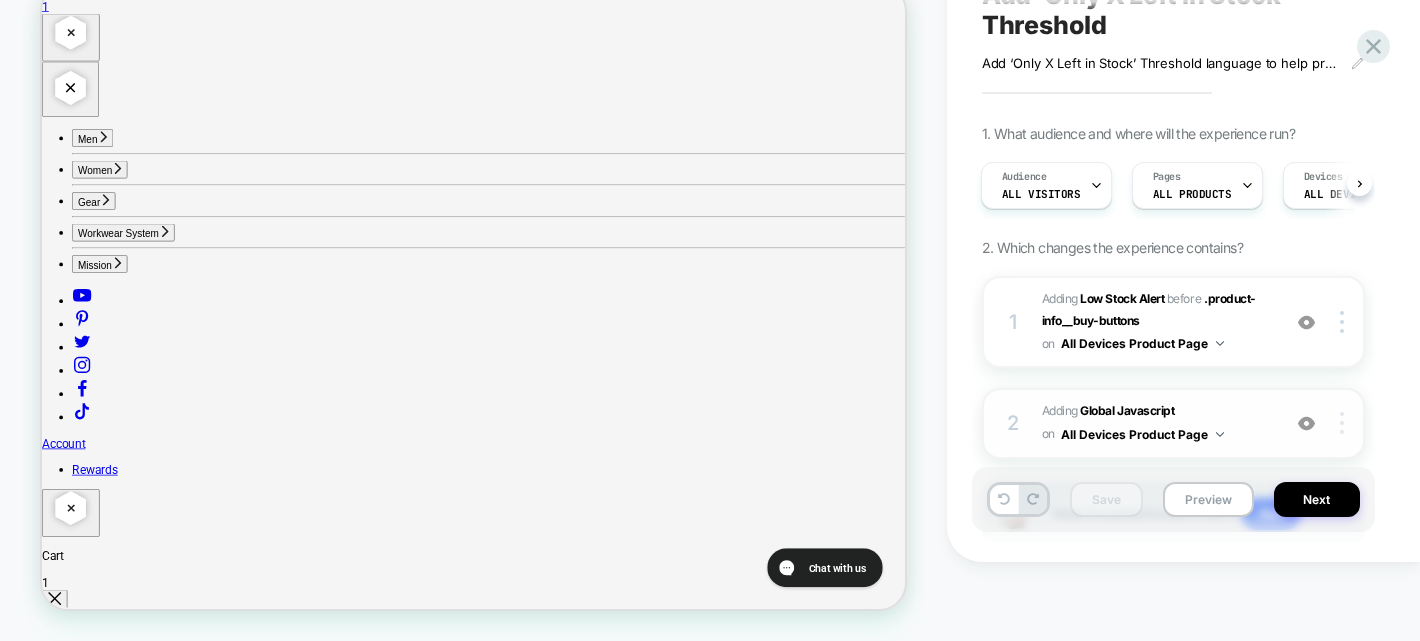 click at bounding box center (1345, 423) 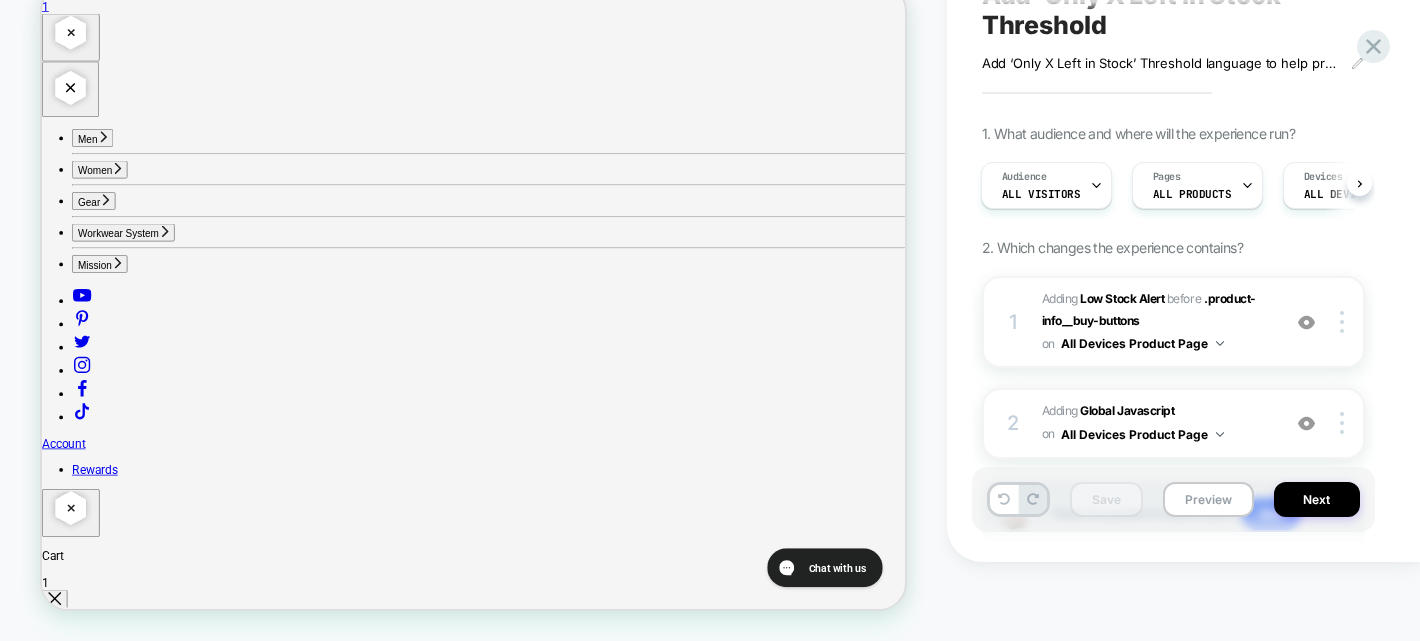 click on "Add ‘Only X Left in Stock’ Threshold Add  ‘Only X Left in Stock’ Threshold language to help promote urgency Click to edit experience details Add ‘Only X Left in Stock’ Threshold language to help promote urgency 1. What audience and where will the experience run? Audience All Visitors Pages ALL PRODUCTS Devices ALL DEVICES Trigger Page Load 2. Which changes the experience contains? 1 #_loomi_addon_1752593684418 Adding   Low Stock Alert   BEFORE .product-info__buy-buttons .product-info__buy-buttons   on All Devices Product Page Add Before Add After Duplicate Replace Position Copy CSS Selector Copy Widget Id Rename Target   Desktop Delete 2 Adding   Global Javascript   on All Devices Product Page Add Before Add After Target   Desktop Delete Hover on a section in order to edit or  Add" at bounding box center (1173, 241) 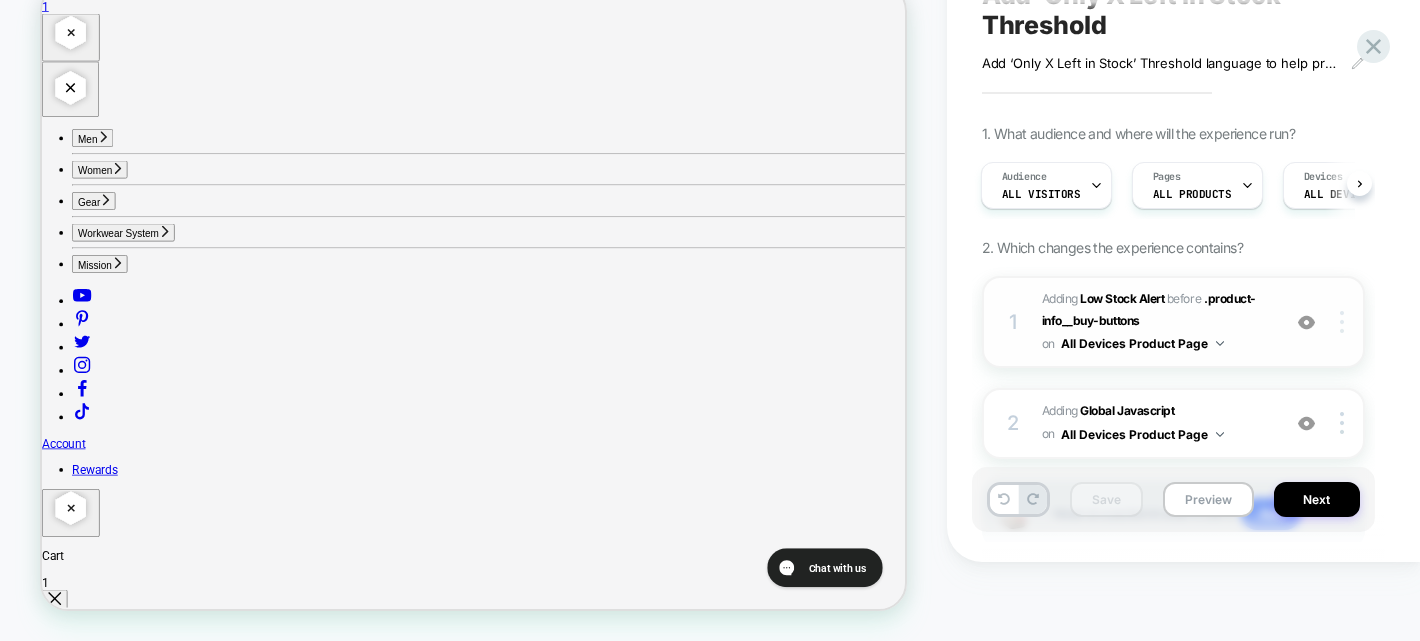 click at bounding box center (1345, 322) 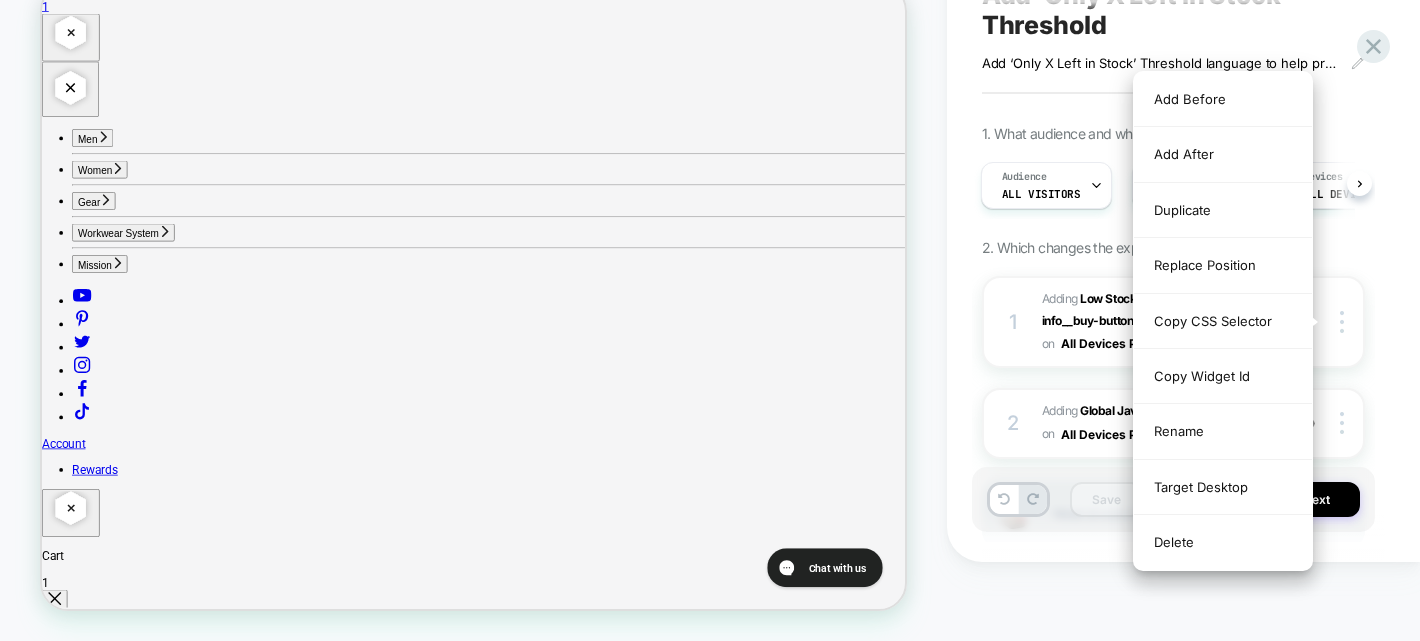 click on "Add ‘Only X Left in Stock’ Threshold Add  ‘Only X Left in Stock’ Threshold language to help promote urgency Click to edit experience details Add ‘Only X Left in Stock’ Threshold language to help promote urgency 1. What audience and where will the experience run? Audience All Visitors Pages ALL PRODUCTS Devices ALL DEVICES Trigger Page Load 2. Which changes the experience contains? 1 #_loomi_addon_1752593684418 Adding   Low Stock Alert   BEFORE .product-info__buy-buttons .product-info__buy-buttons   on All Devices Product Page Add Before Add After Duplicate Replace Position Copy CSS Selector Copy Widget Id Rename Target   Desktop Delete 2 Adding   Global Javascript   on All Devices Product Page Add Before Add After Target   Desktop Delete Hover on a section in order to edit or  Add" at bounding box center [1173, 241] 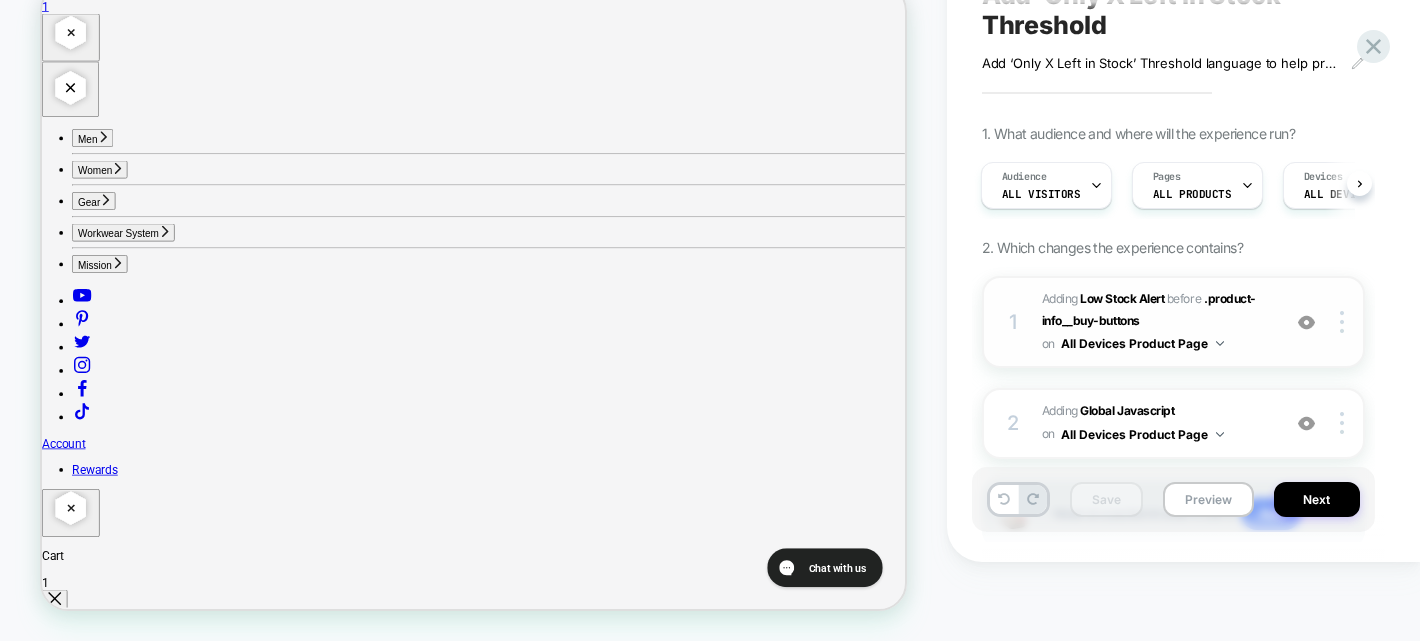 click on "#_loomi_addon_1752593684418 Adding   Low Stock Alert   BEFORE .product-info__buy-buttons .product-info__buy-buttons   on All Devices Product Page" at bounding box center [1156, 322] 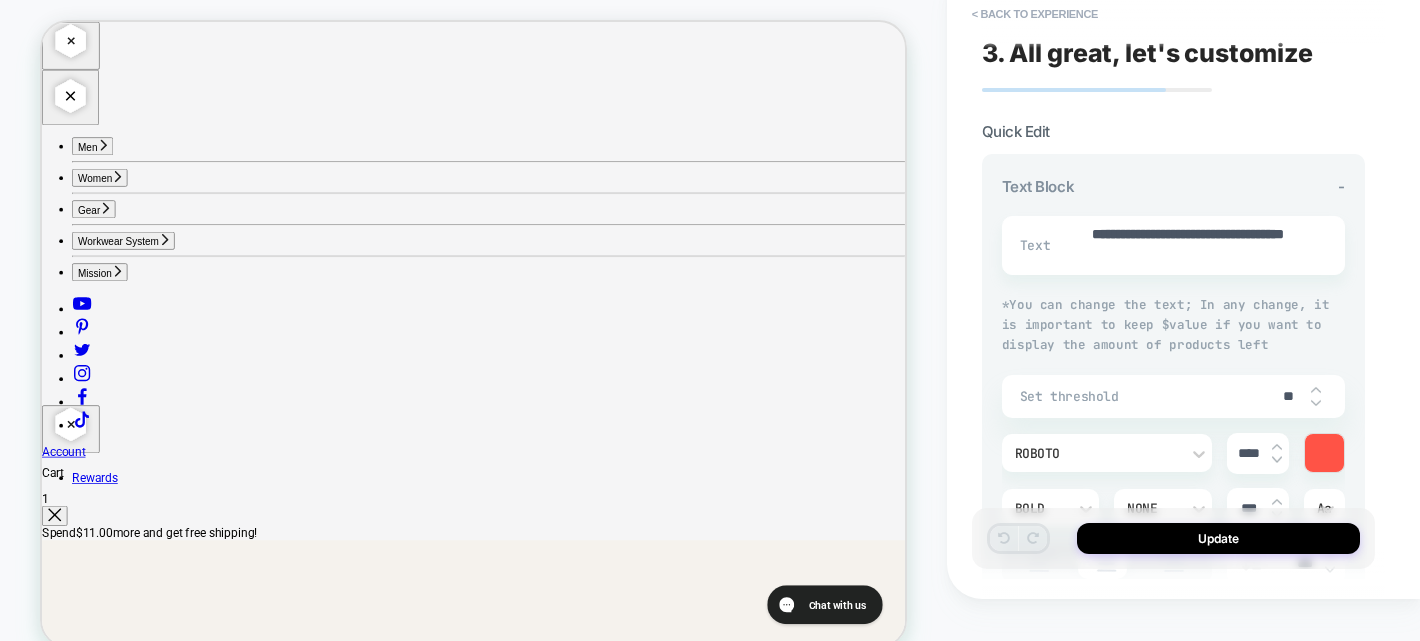 scroll, scrollTop: 0, scrollLeft: 0, axis: both 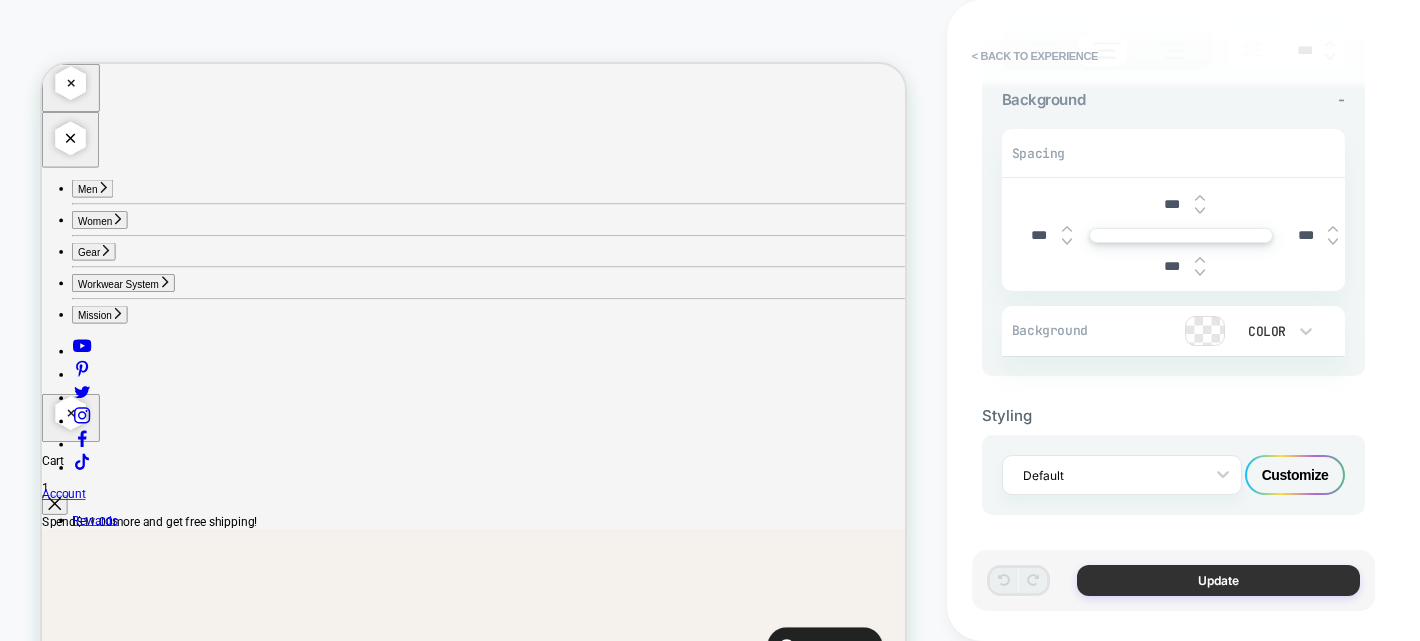 click on "Update" at bounding box center [1218, 580] 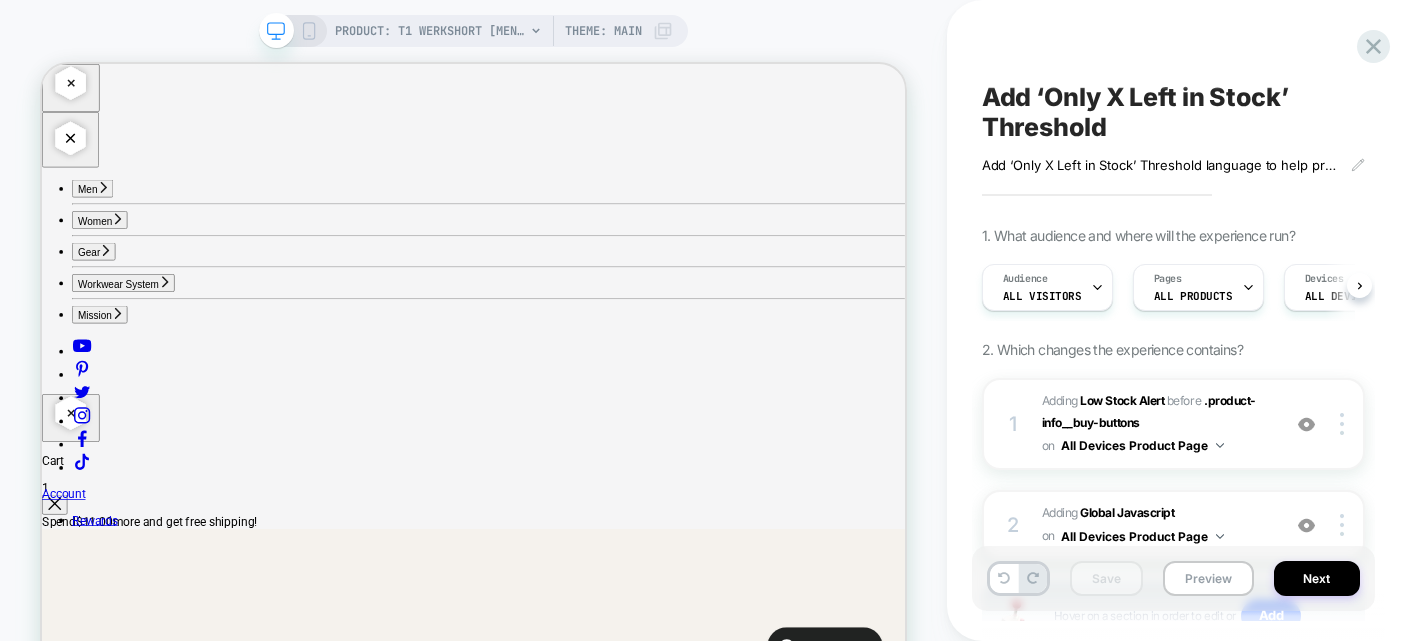 scroll, scrollTop: 0, scrollLeft: 1, axis: horizontal 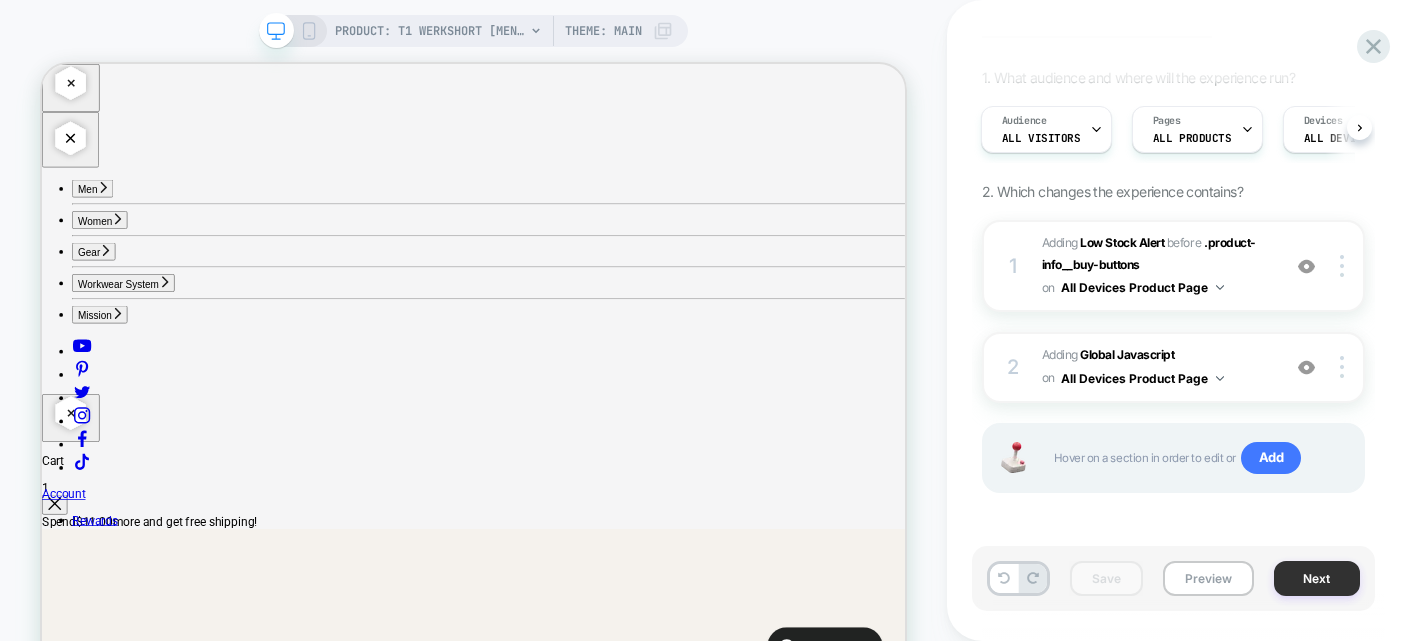 click on "Next" at bounding box center [1317, 578] 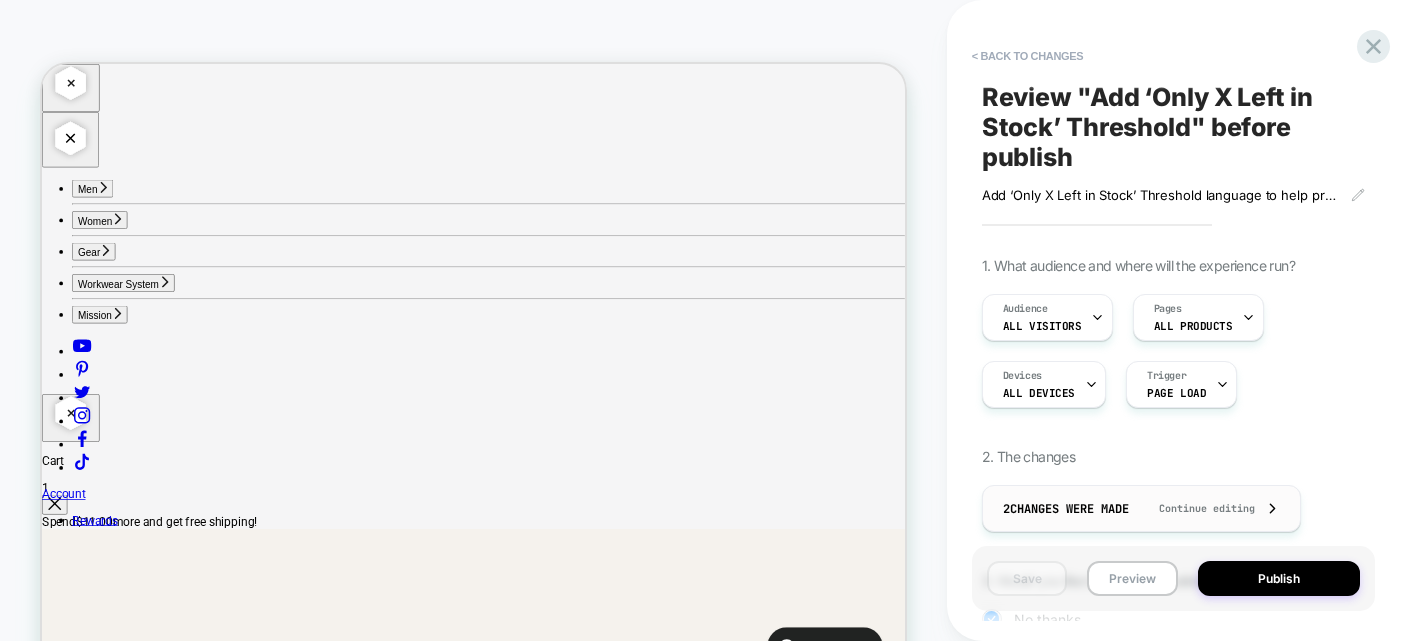 scroll, scrollTop: 294, scrollLeft: 0, axis: vertical 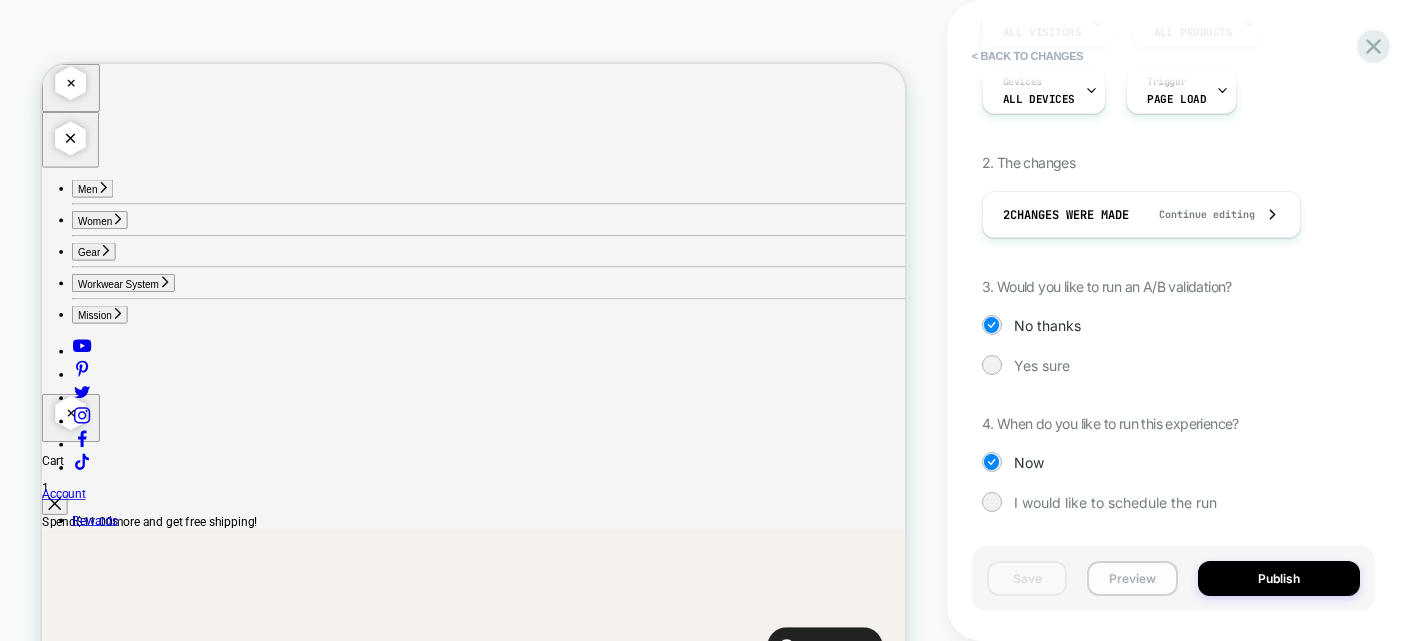 click on "Preview" at bounding box center [1132, 578] 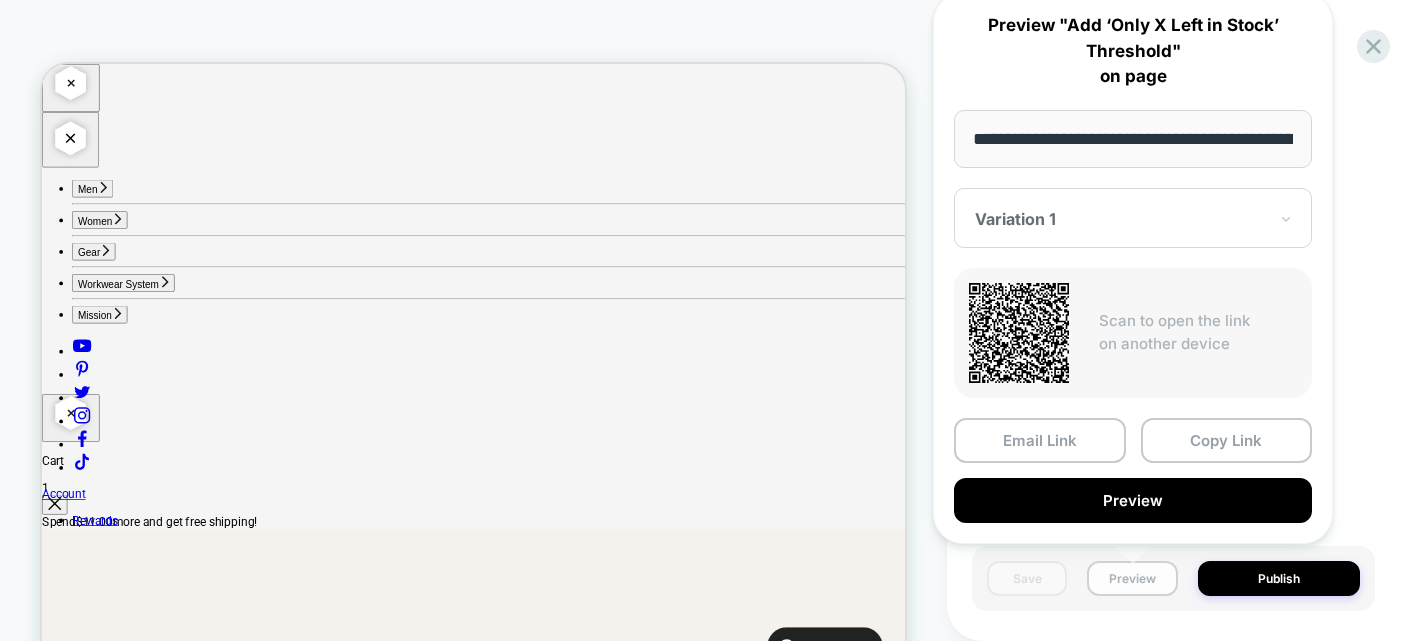 scroll, scrollTop: 0, scrollLeft: 235, axis: horizontal 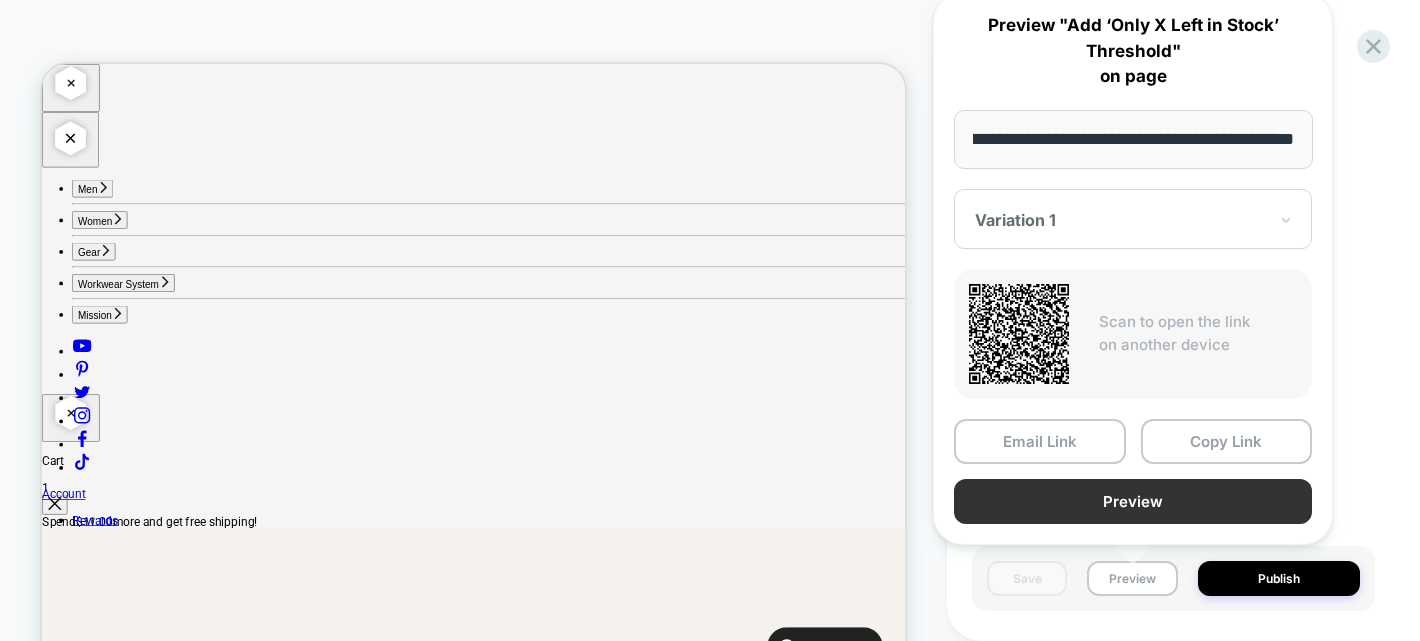 click on "Preview" at bounding box center (1133, 501) 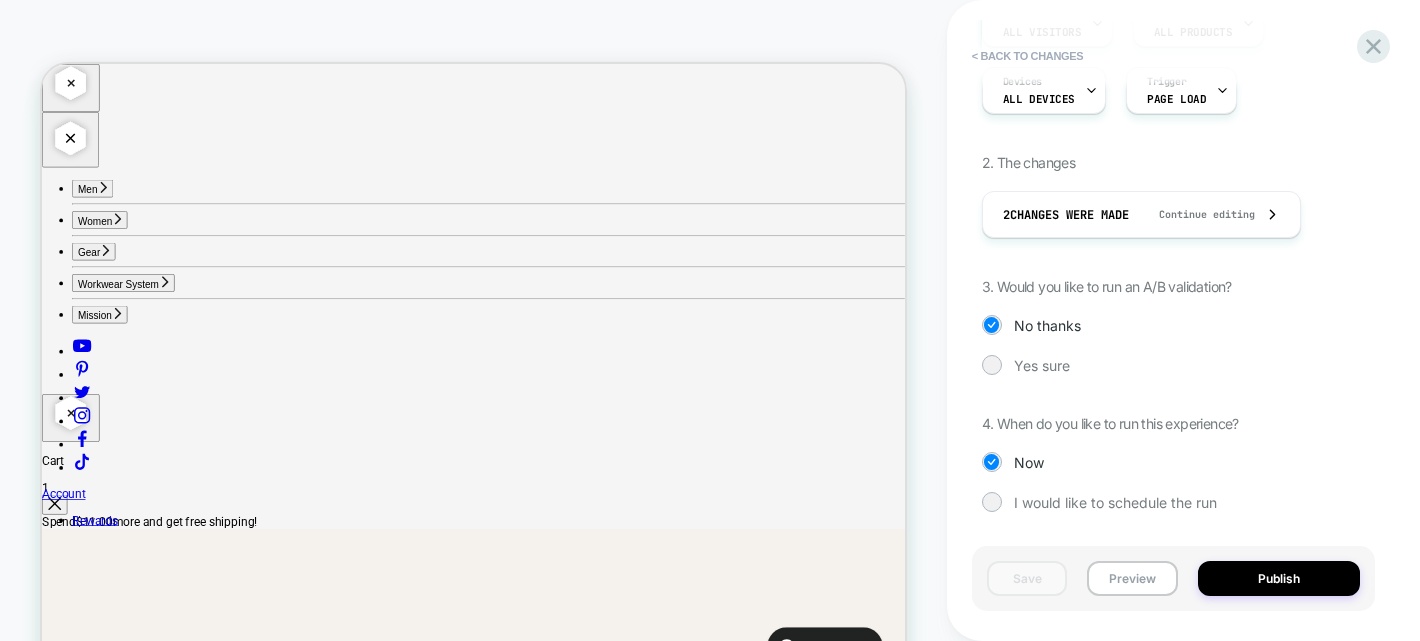 click on "< Back to changes Review " Add ‘Only X Left in Stock’ Threshold " before publish Add  ‘Only X Left in Stock’ Threshold language to help promote urgency Click to edit experience details Add ‘Only X Left in Stock’ Threshold language to help promote urgency 1. What audience and where will the experience run? Audience All Visitors Pages ALL PRODUCTS Devices ALL DEVICES Trigger Page Load 2. The changes 2  Changes were made Continue editing 3. Would you like to run an A/B validation? No thanks Yes sure 4. When do you like to run this experience? Now I would like to schedule the run Save Preview Publish" at bounding box center (1183, 320) 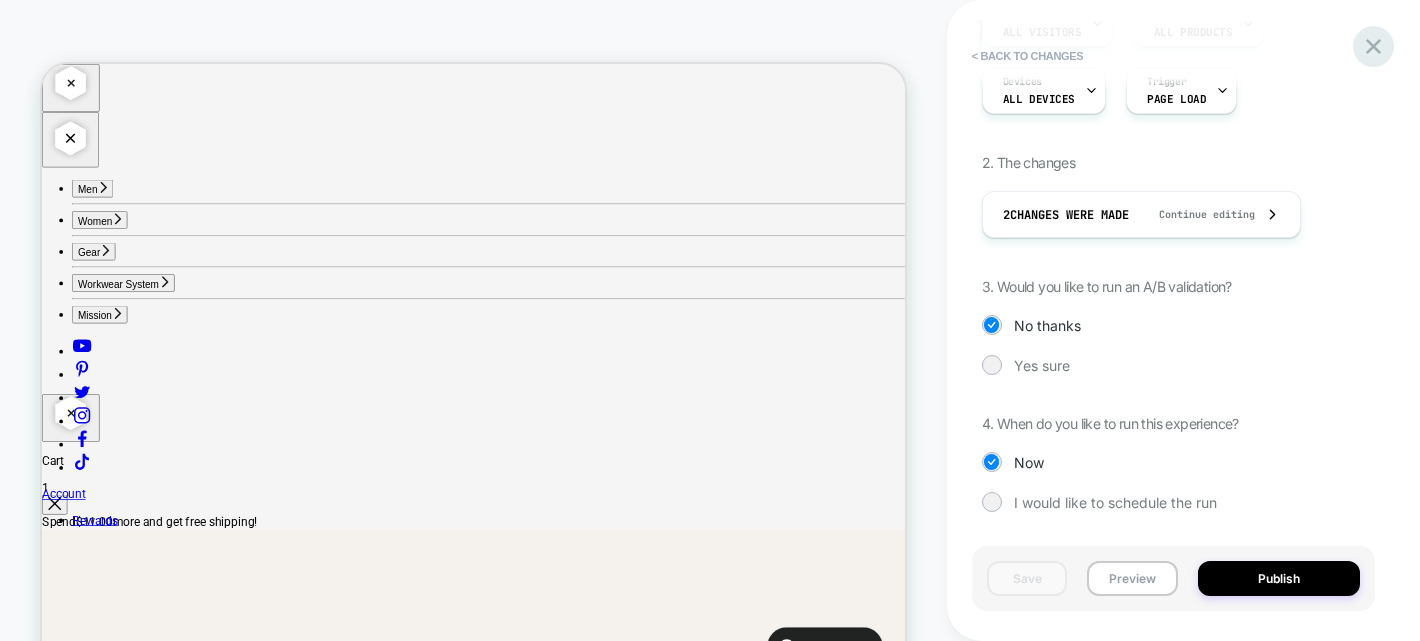 click 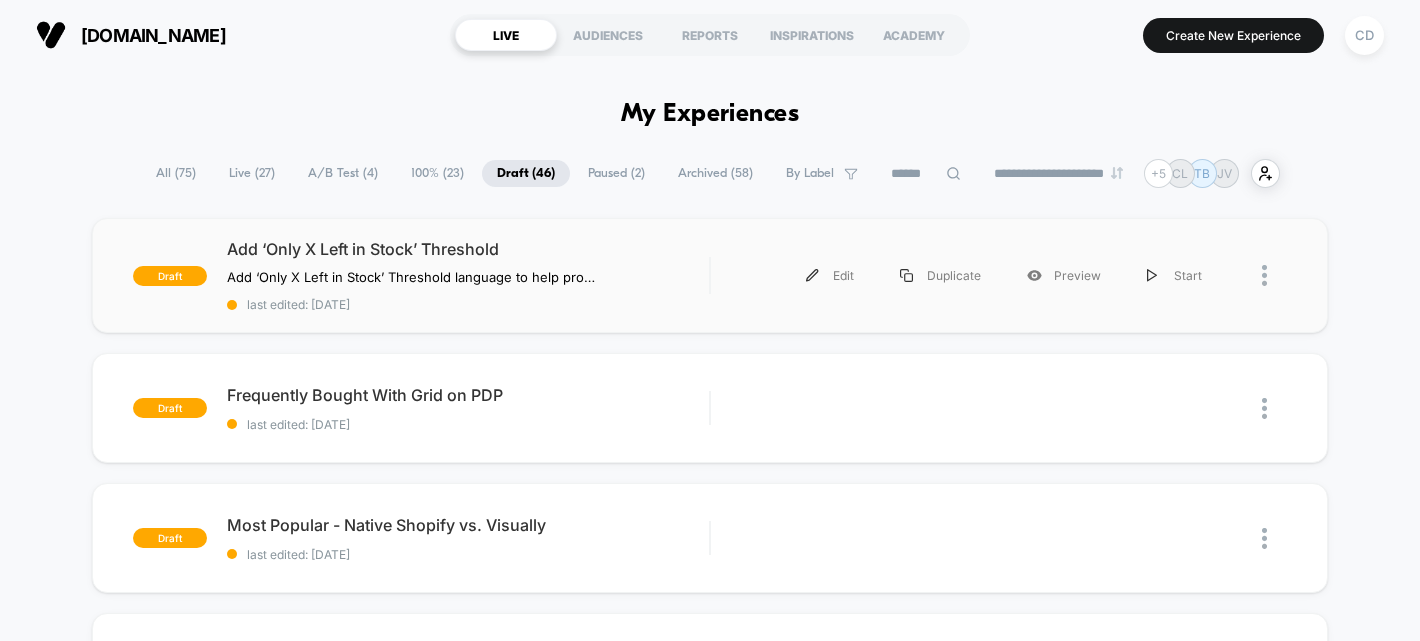 click on "Edit Duplicate Preview Start" at bounding box center (978, 275) 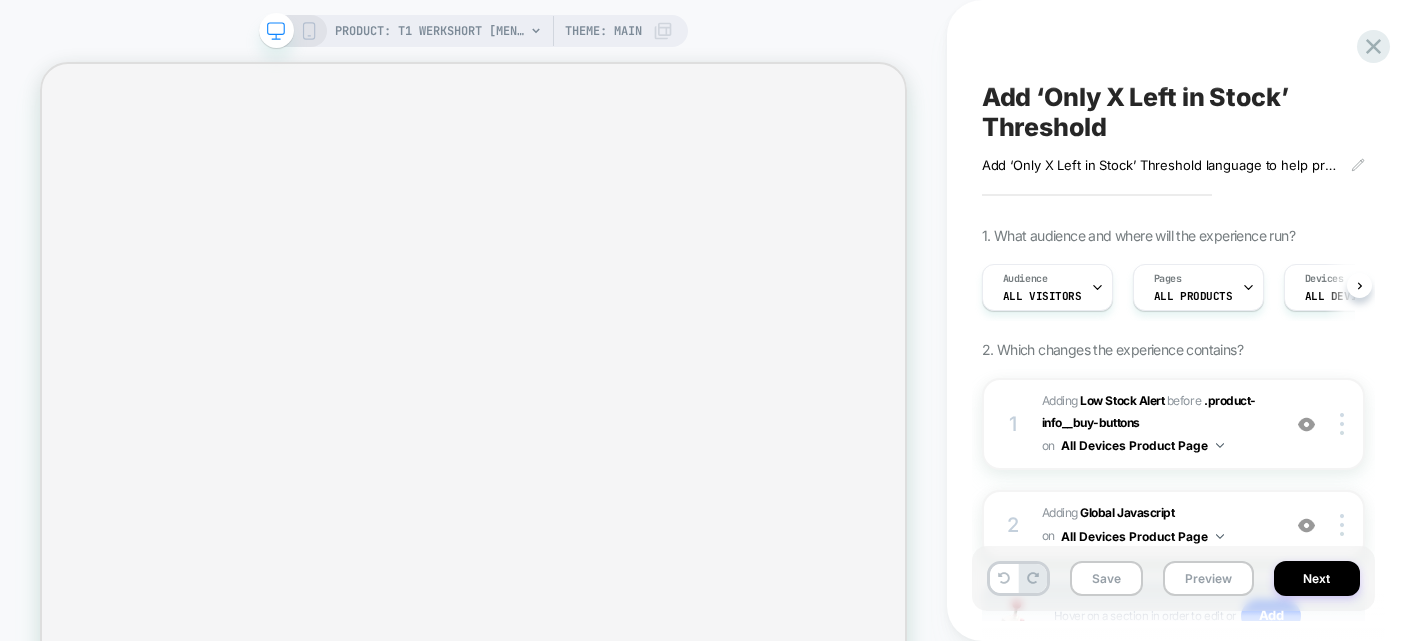 scroll, scrollTop: 0, scrollLeft: 2, axis: horizontal 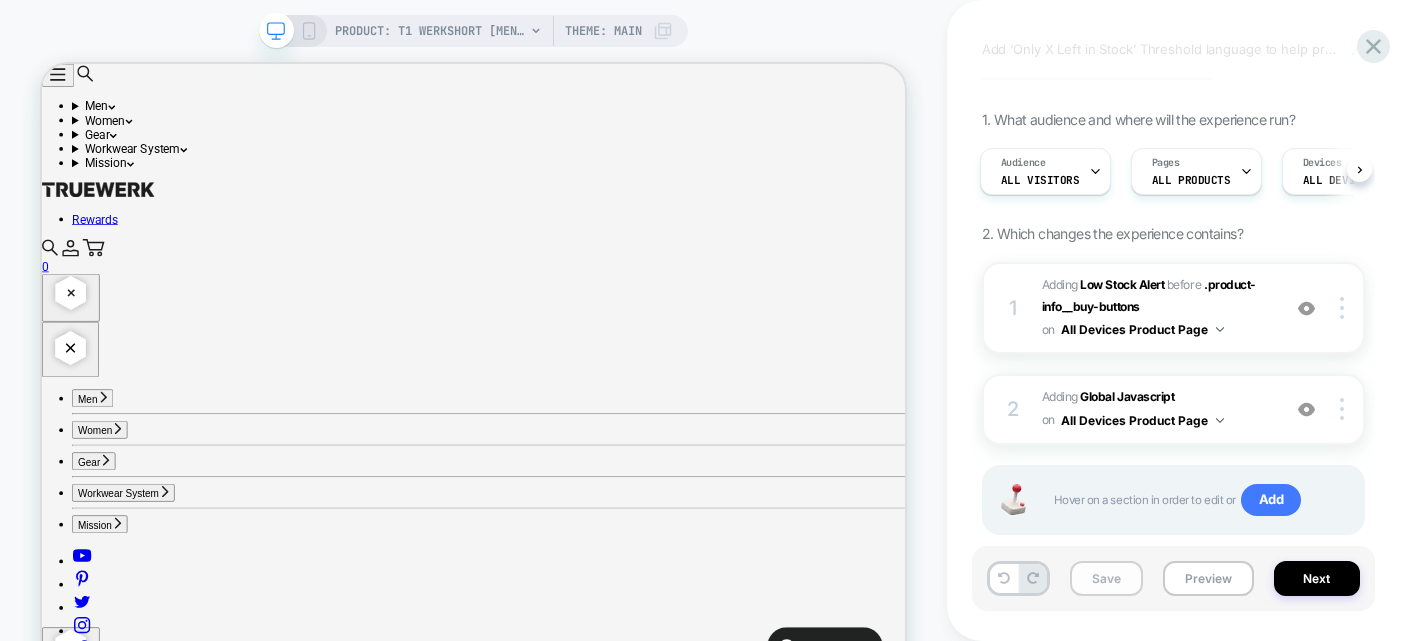 click on "Save" at bounding box center (1106, 578) 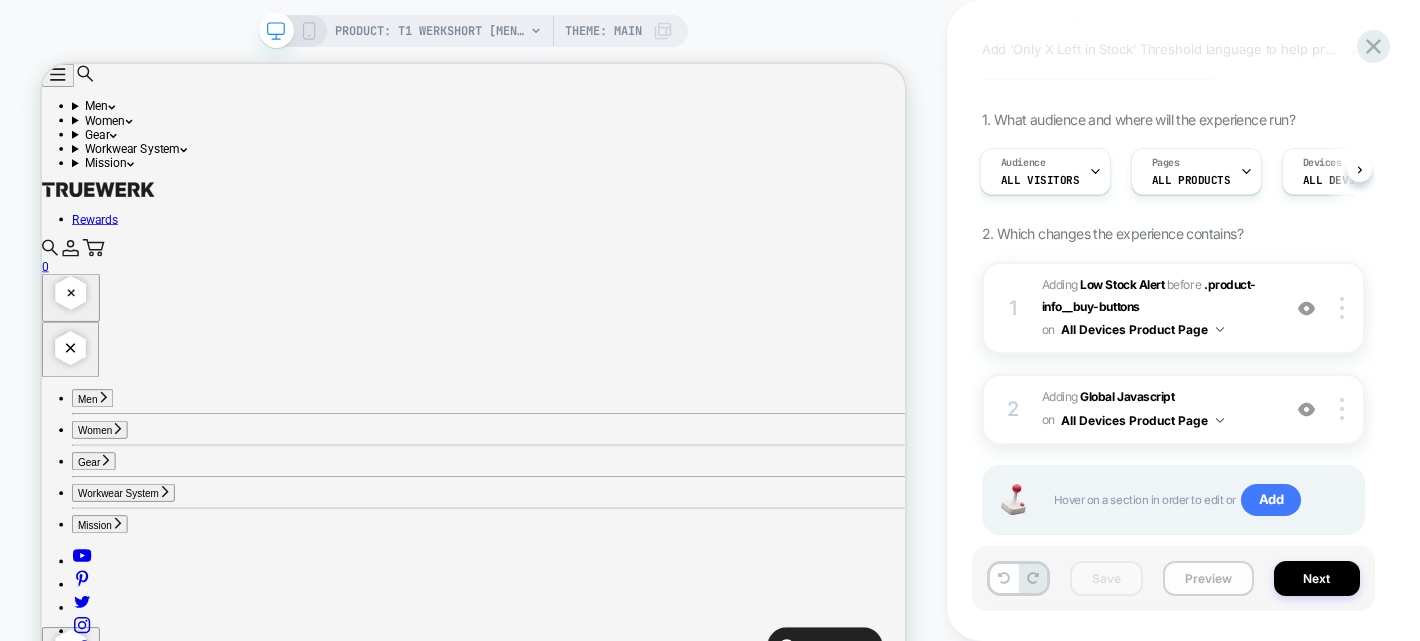 click on "Preview" at bounding box center [1208, 578] 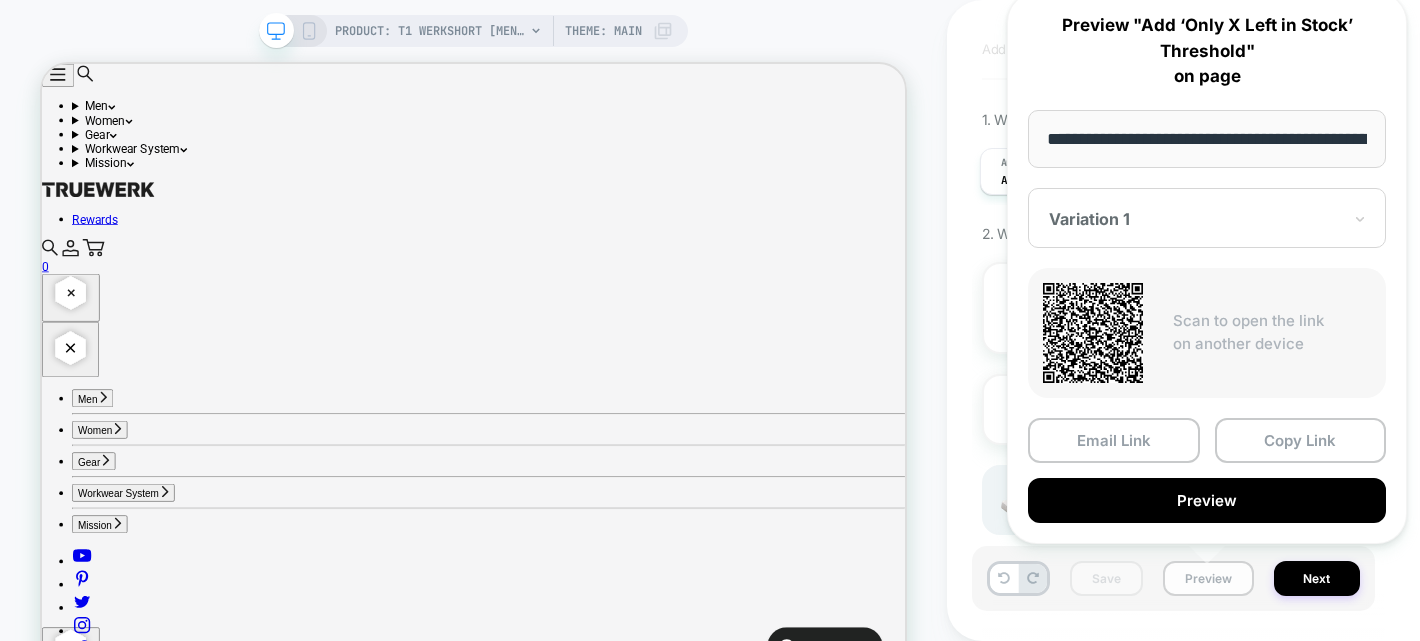 scroll, scrollTop: 0, scrollLeft: 235, axis: horizontal 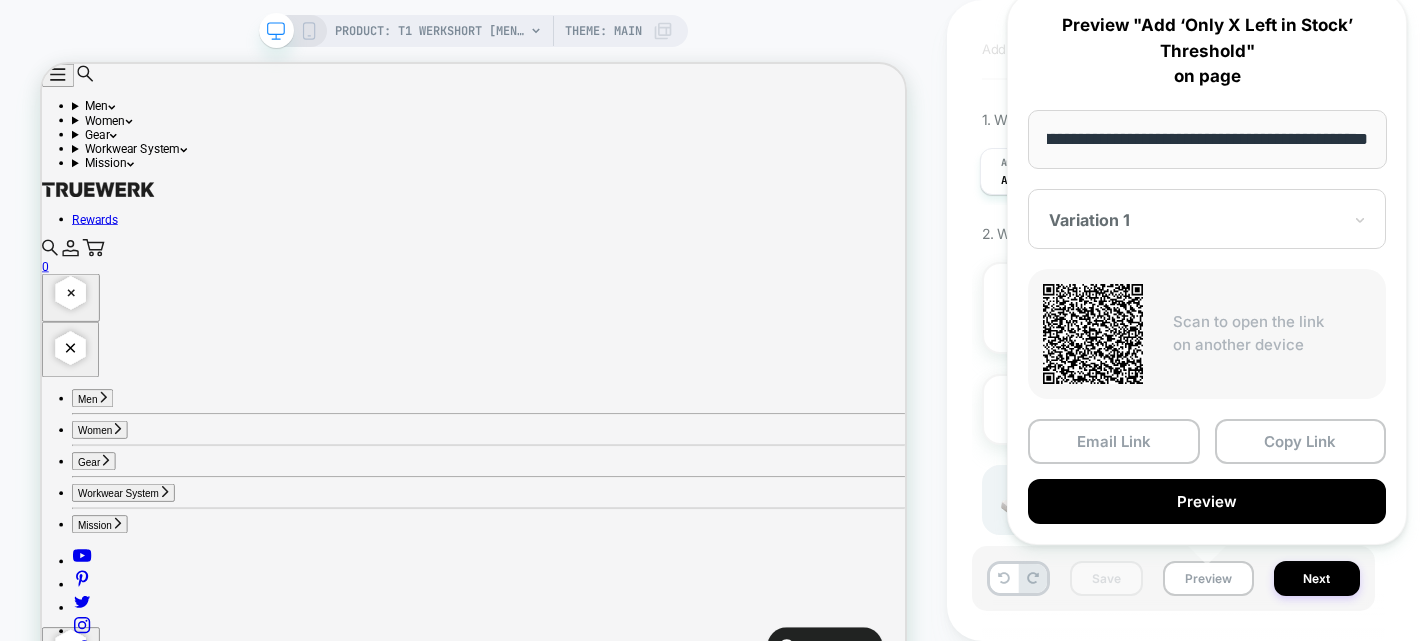 click on "**********" at bounding box center [1207, 139] 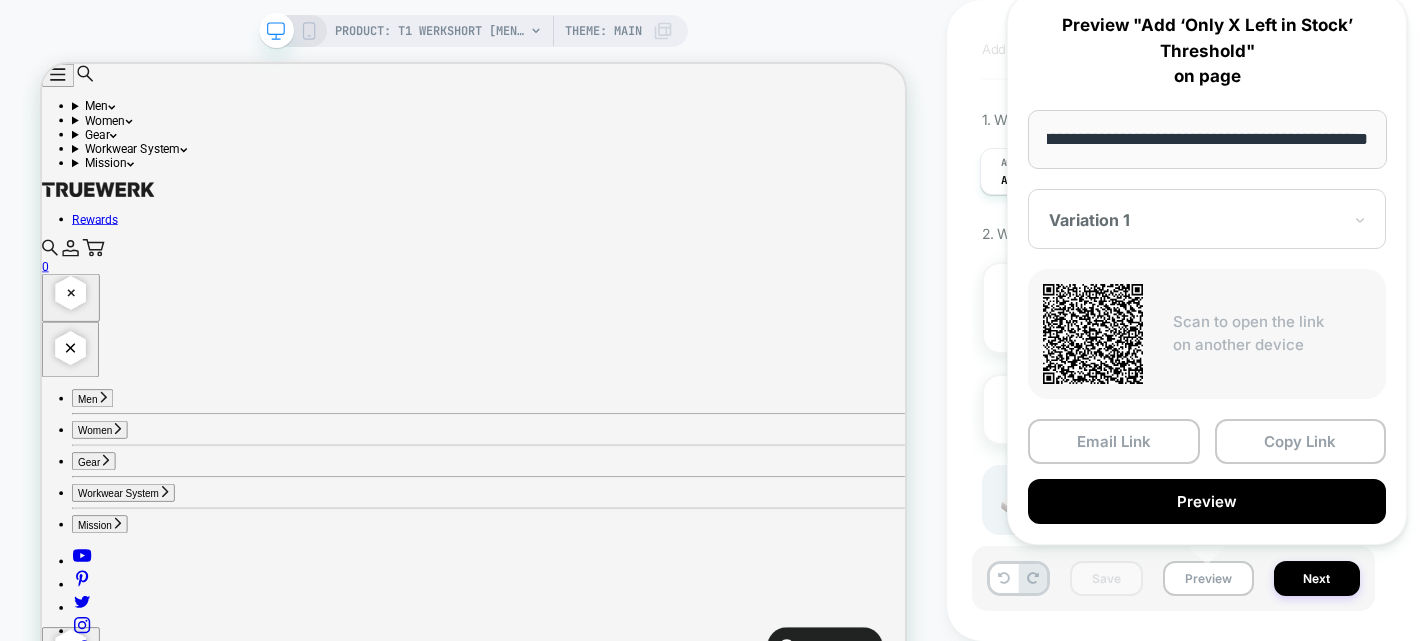 scroll, scrollTop: 0, scrollLeft: 0, axis: both 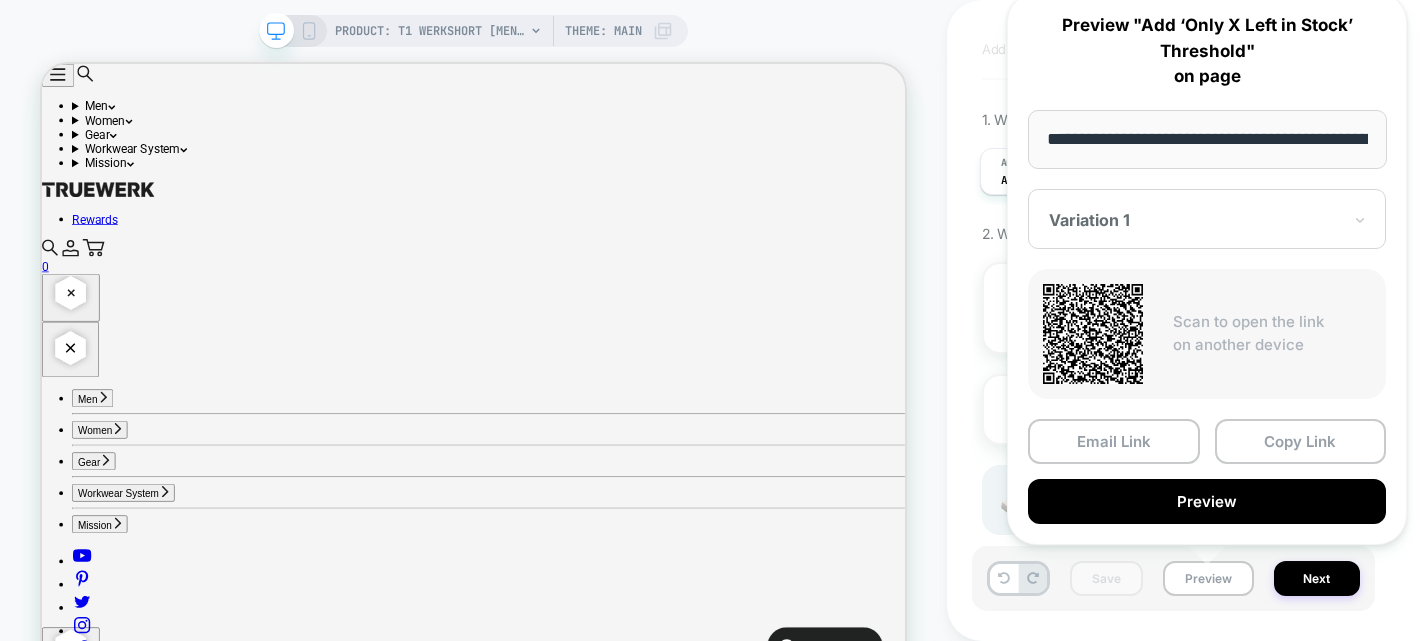 click on "PRODUCT: T1 WerkShort [mens] PRODUCT: T1 WerkShort [mens] Theme: MAIN" at bounding box center (473, 360) 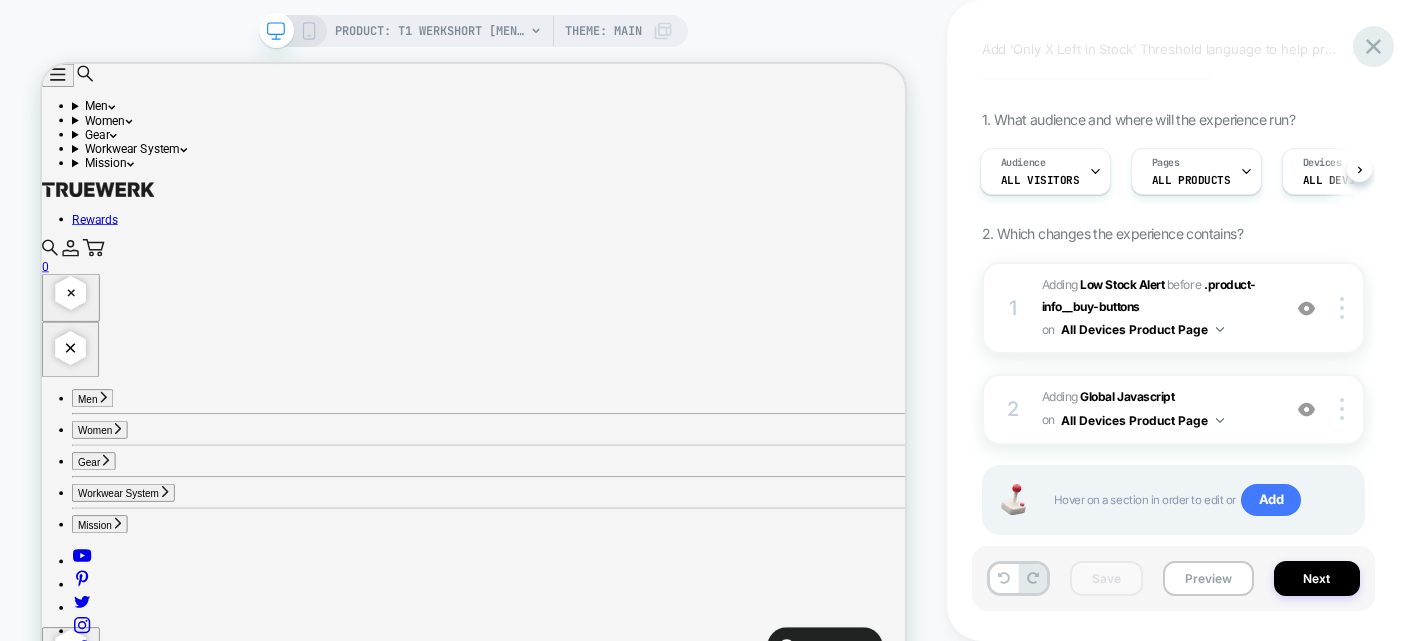 click 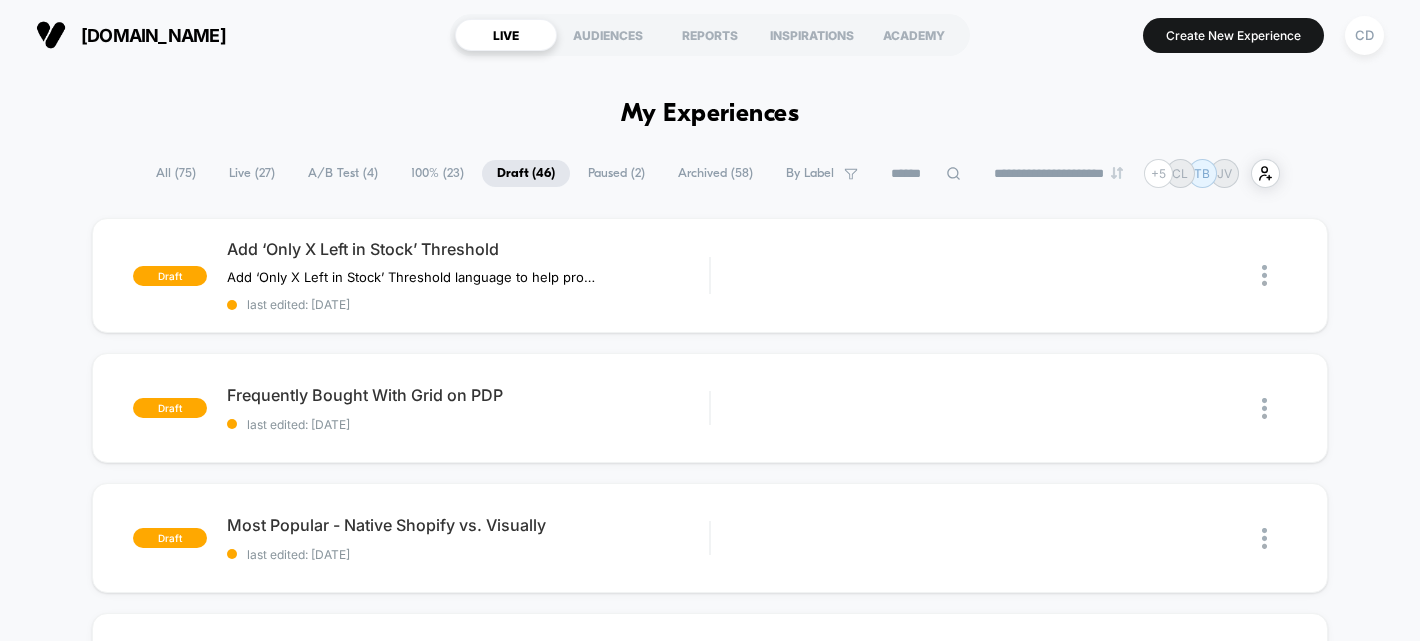 click on "A/B Test ( 4 )" at bounding box center [343, 173] 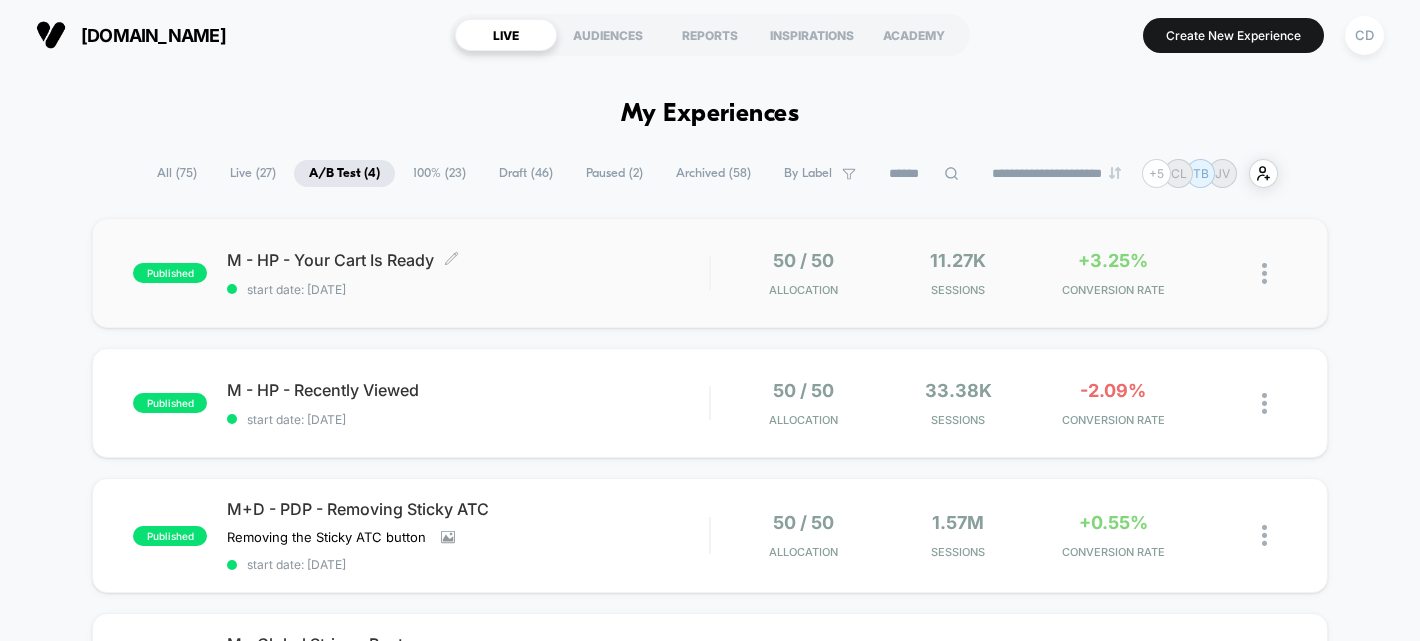 click on "start date: [DATE]" at bounding box center [468, 289] 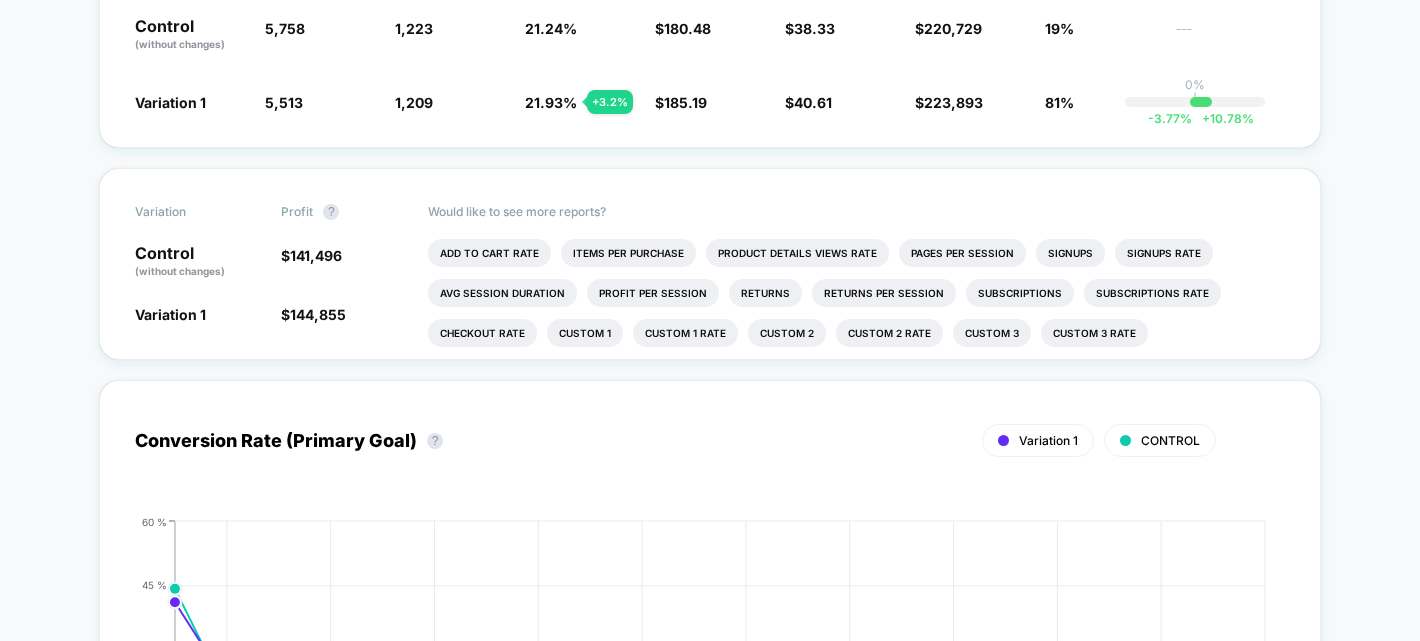 scroll, scrollTop: 478, scrollLeft: 0, axis: vertical 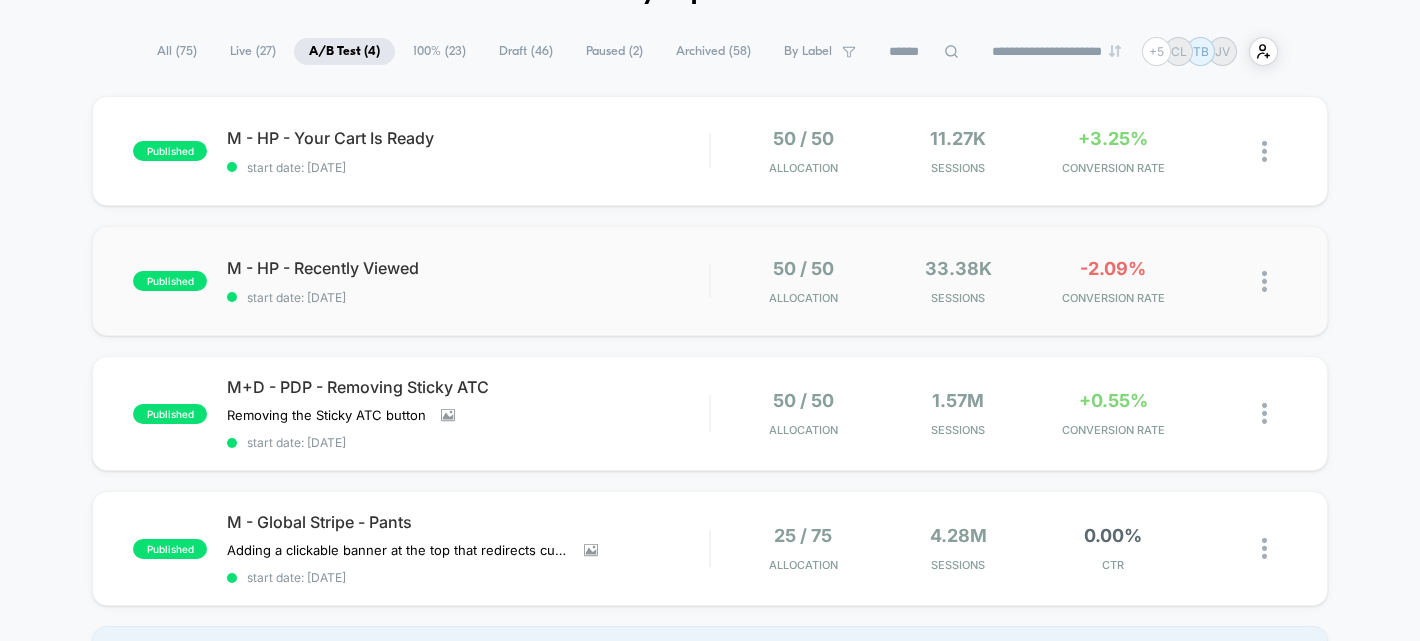 click on "published M - HP - Recently Viewed start date: [DATE] 50 / 50 Allocation 33.38k Sessions -2.09% CONVERSION RATE" at bounding box center (709, 281) 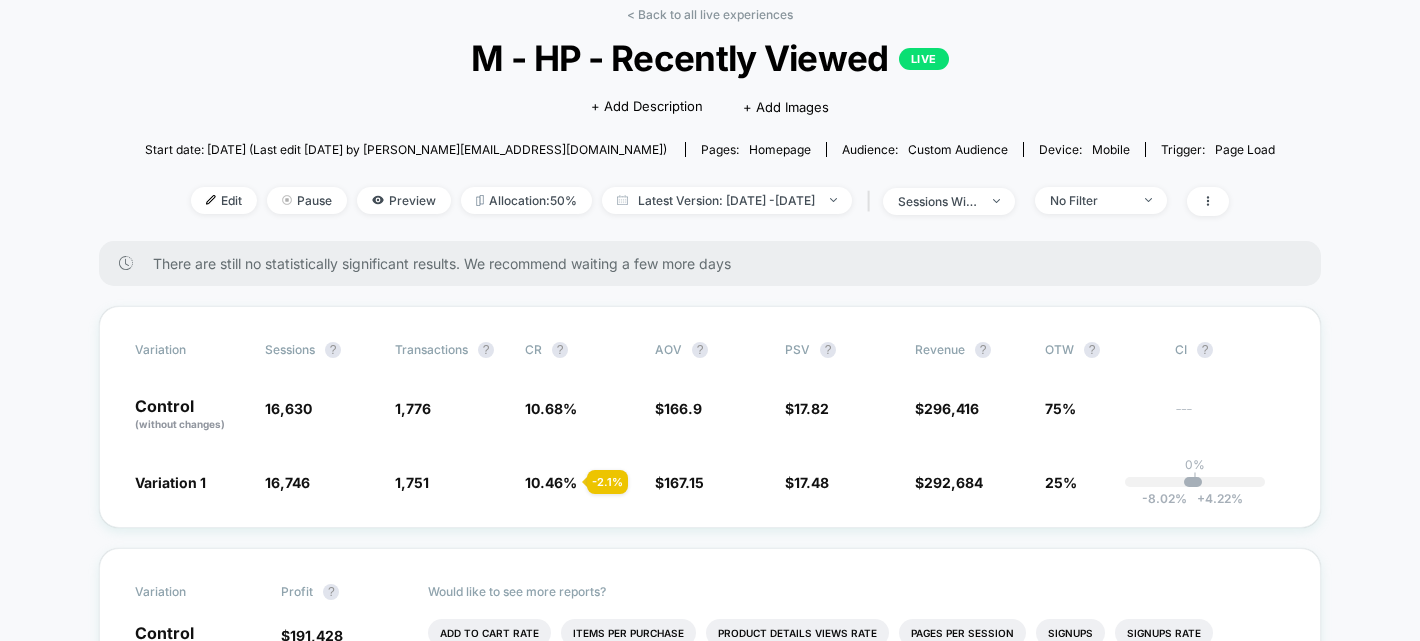 scroll, scrollTop: 131, scrollLeft: 0, axis: vertical 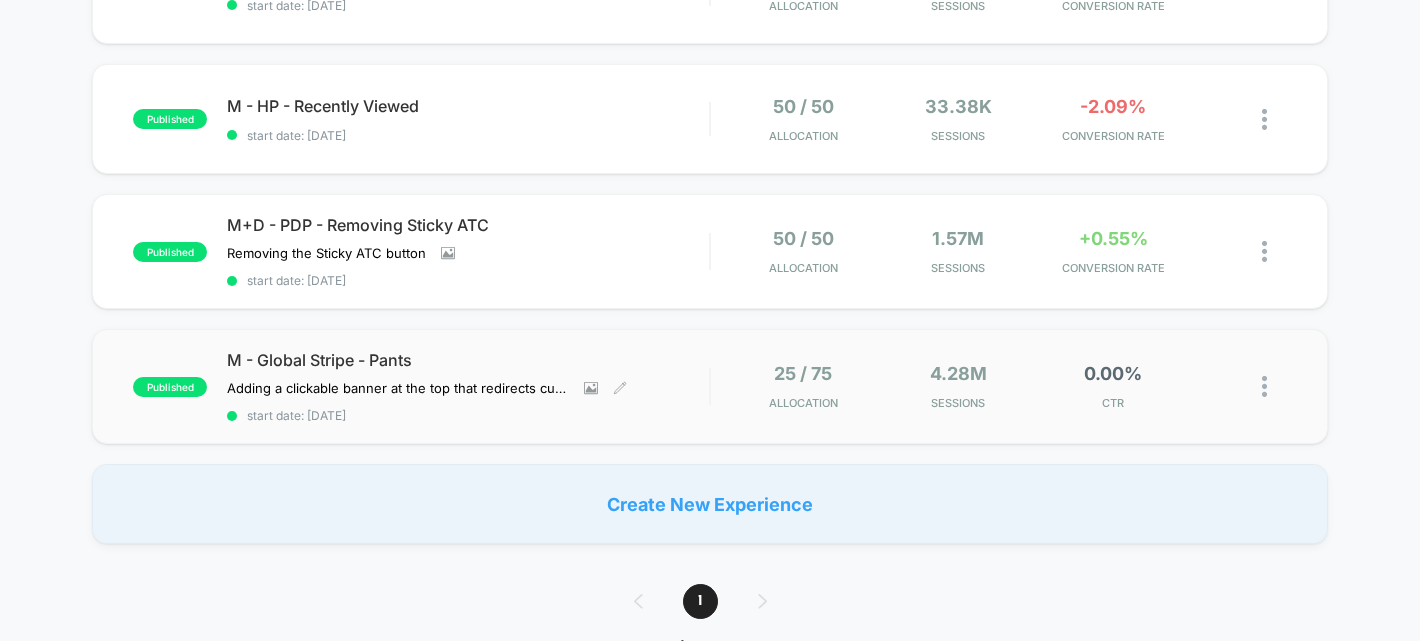 click on "M - Global Stripe - Pants" at bounding box center [468, 360] 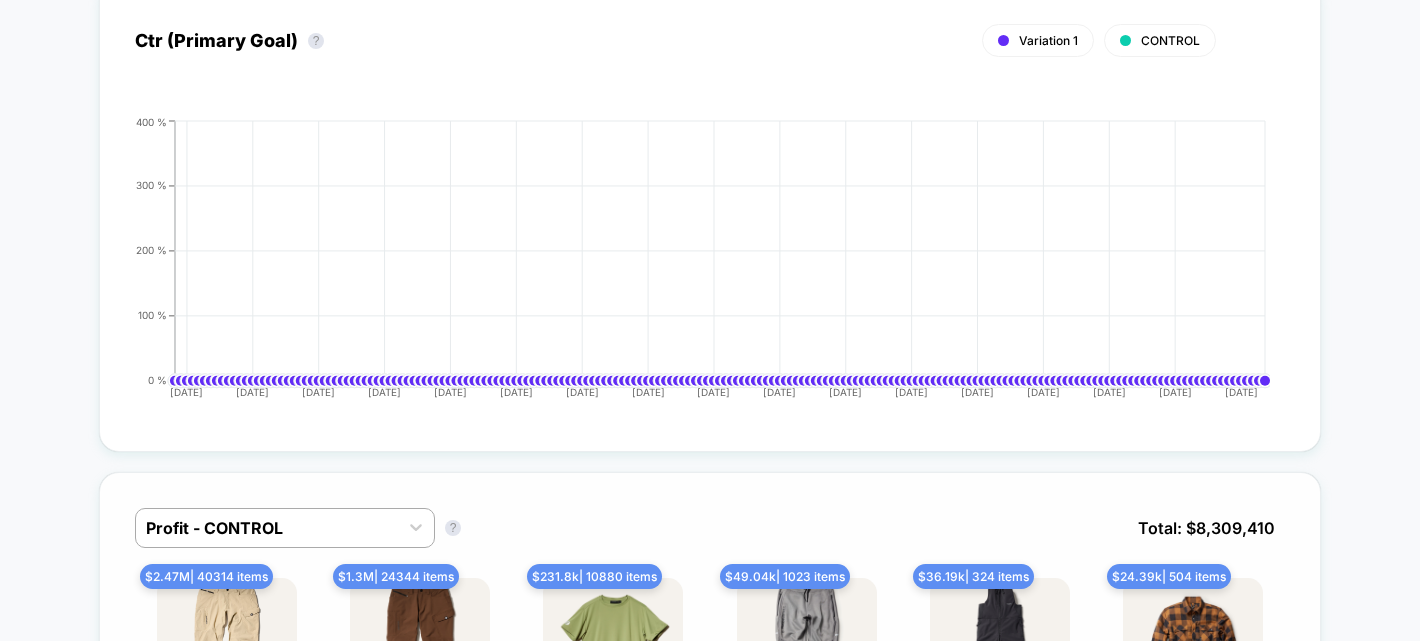 scroll, scrollTop: 257, scrollLeft: 0, axis: vertical 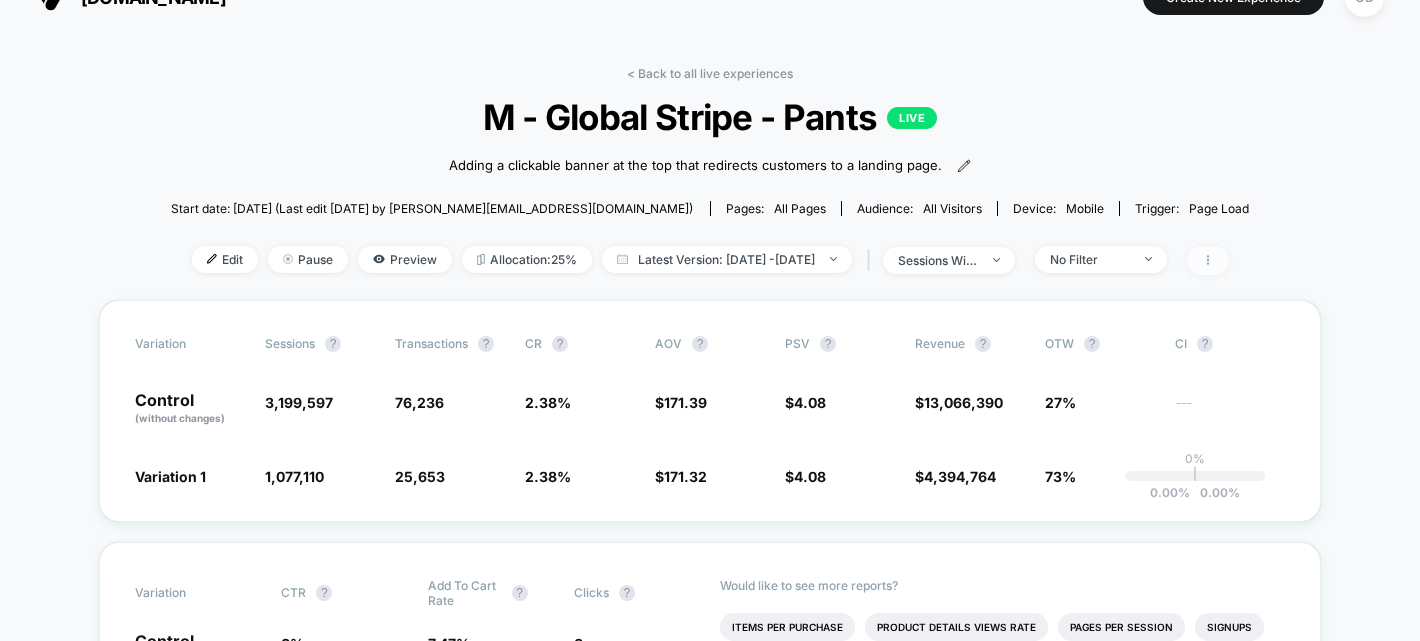 click at bounding box center (1208, 260) 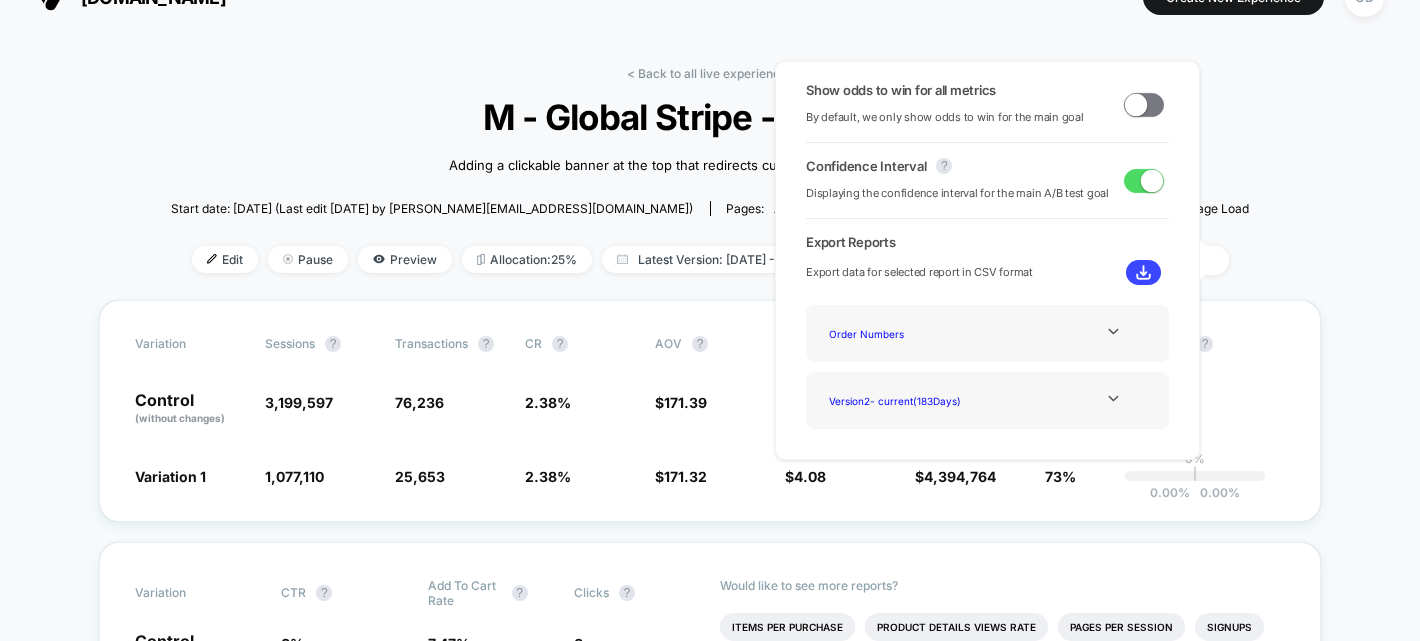 click on "< Back to all live experiences  M - Global Stripe - Pants LIVE Adding a clickable banner at the top that redirects customers to a landing page. Click to view images Click to edit experience details Adding a clickable banner at the top that redirects customers to a landing page. Start date: [DATE] (Last edit [DATE] by [PERSON_NAME][EMAIL_ADDRESS][DOMAIN_NAME]) Pages: all pages Audience: All Visitors Device: mobile Trigger: Page Load Edit Pause  Preview Allocation:  25% Latest Version:     [DATE]    -    [DATE] |   sessions with impression   No Filter" at bounding box center (710, 183) 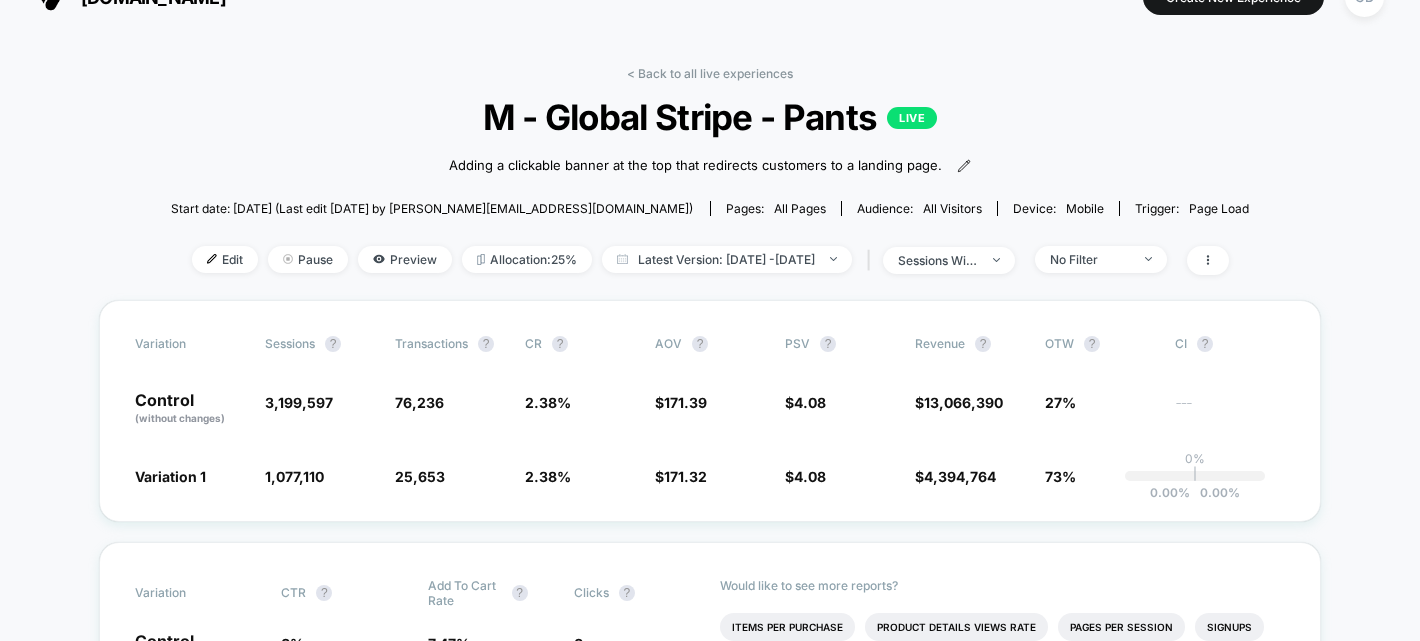 scroll, scrollTop: 0, scrollLeft: 0, axis: both 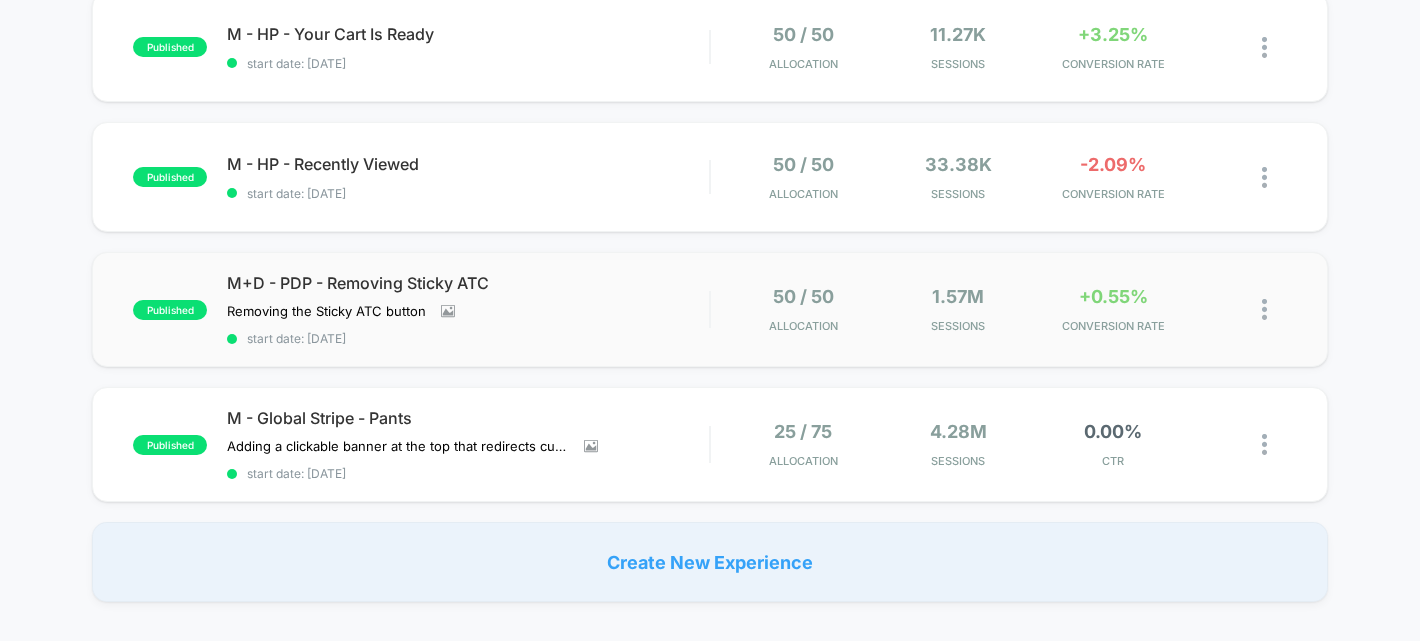 click on "published M+D - PDP - Removing Sticky ATC Removing the Sticky ATC button Click to view images Click to edit experience details Removing the Sticky ATC button start date: [DATE] 50 / 50 Allocation 1.57M Sessions +0.55% CONVERSION RATE" at bounding box center (709, 309) 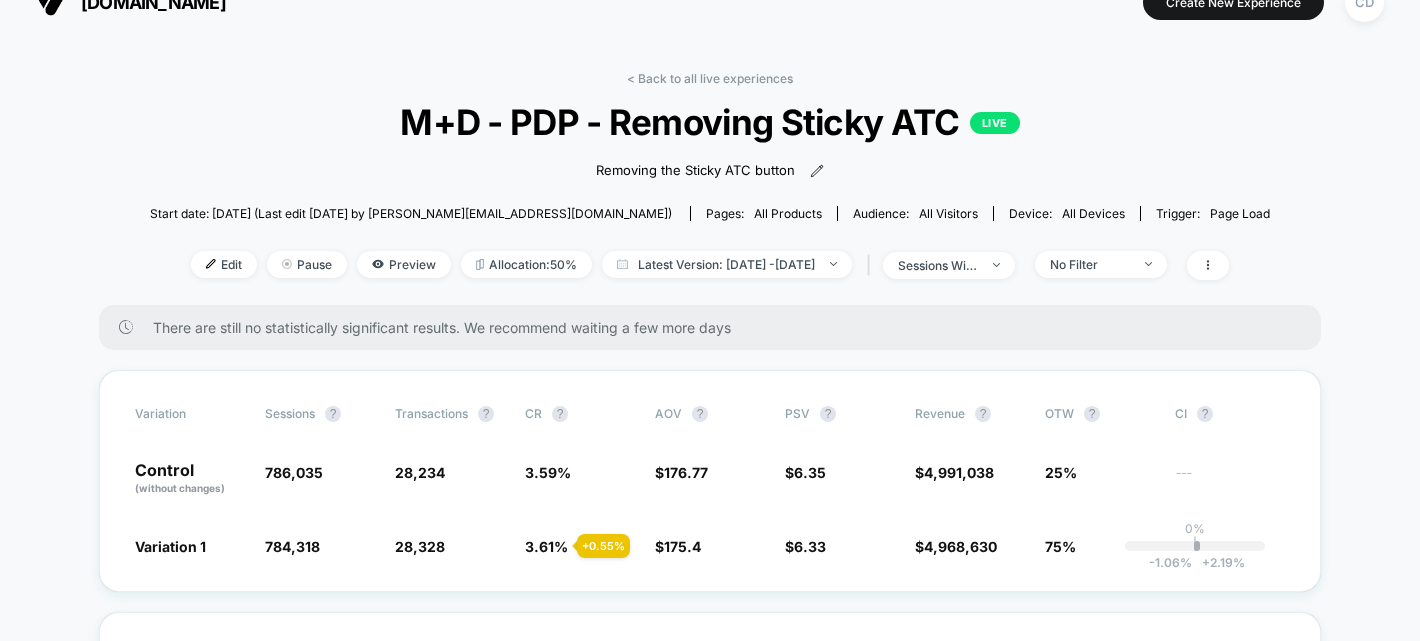 scroll, scrollTop: 47, scrollLeft: 0, axis: vertical 